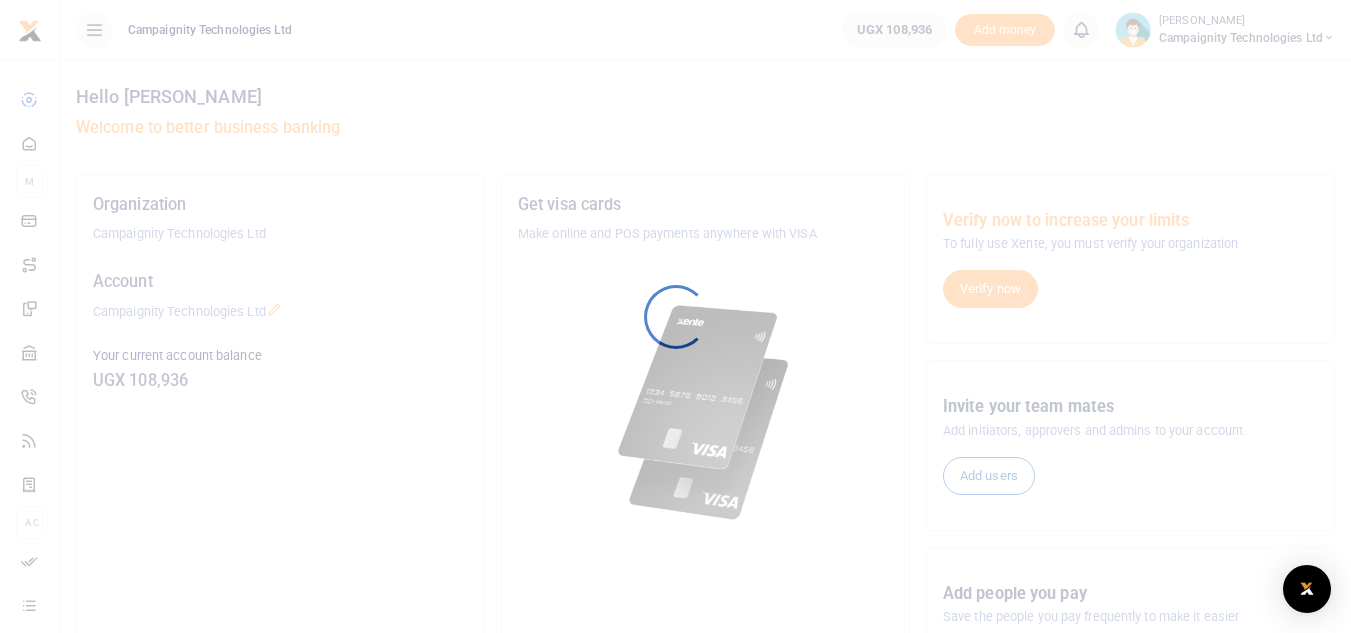 scroll, scrollTop: 0, scrollLeft: 0, axis: both 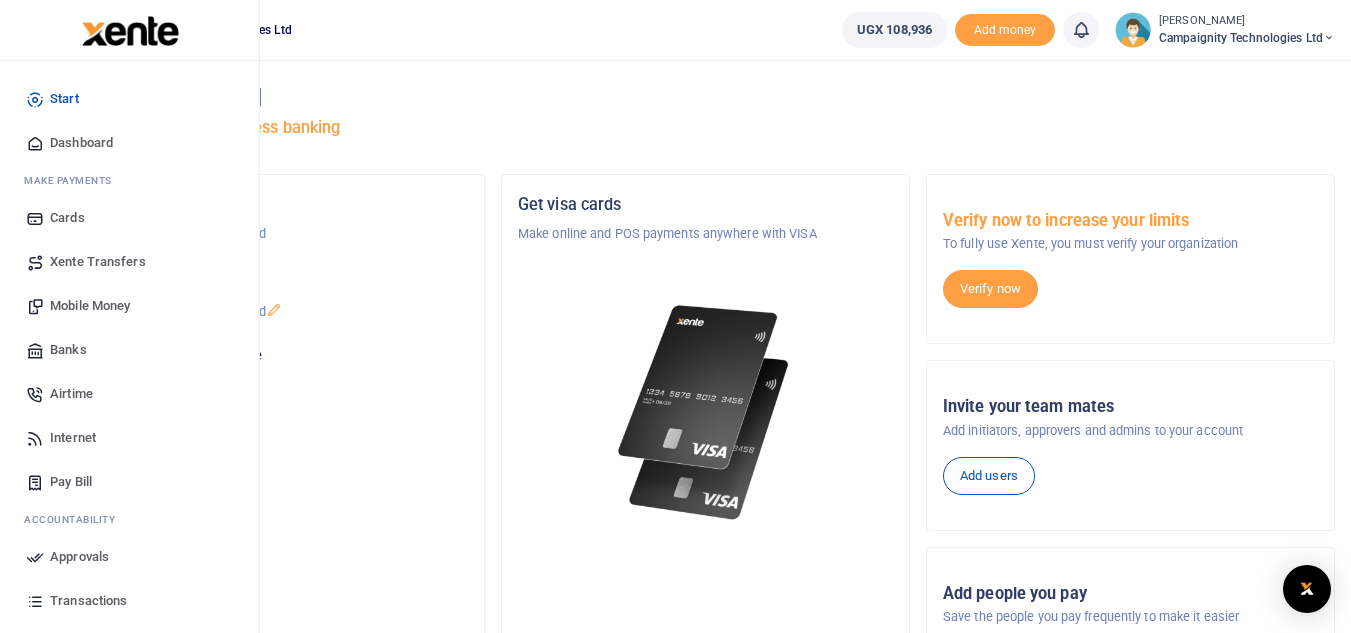 click on "Mobile Money" at bounding box center (90, 306) 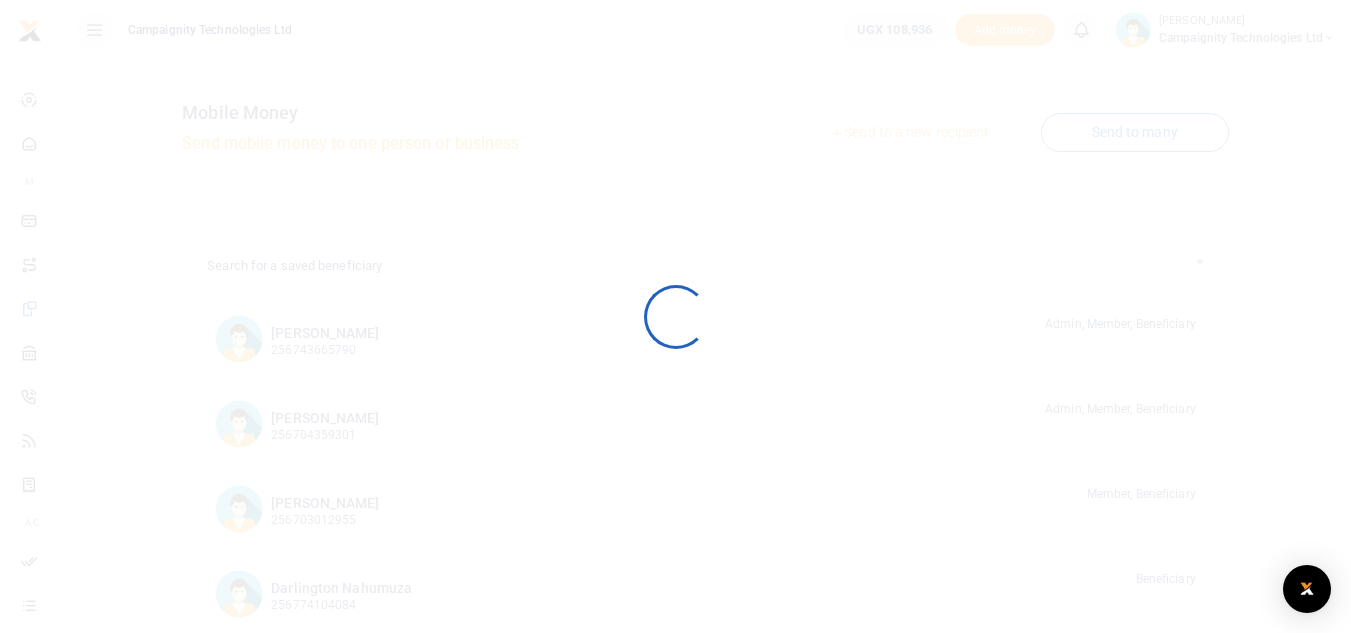 scroll, scrollTop: 0, scrollLeft: 0, axis: both 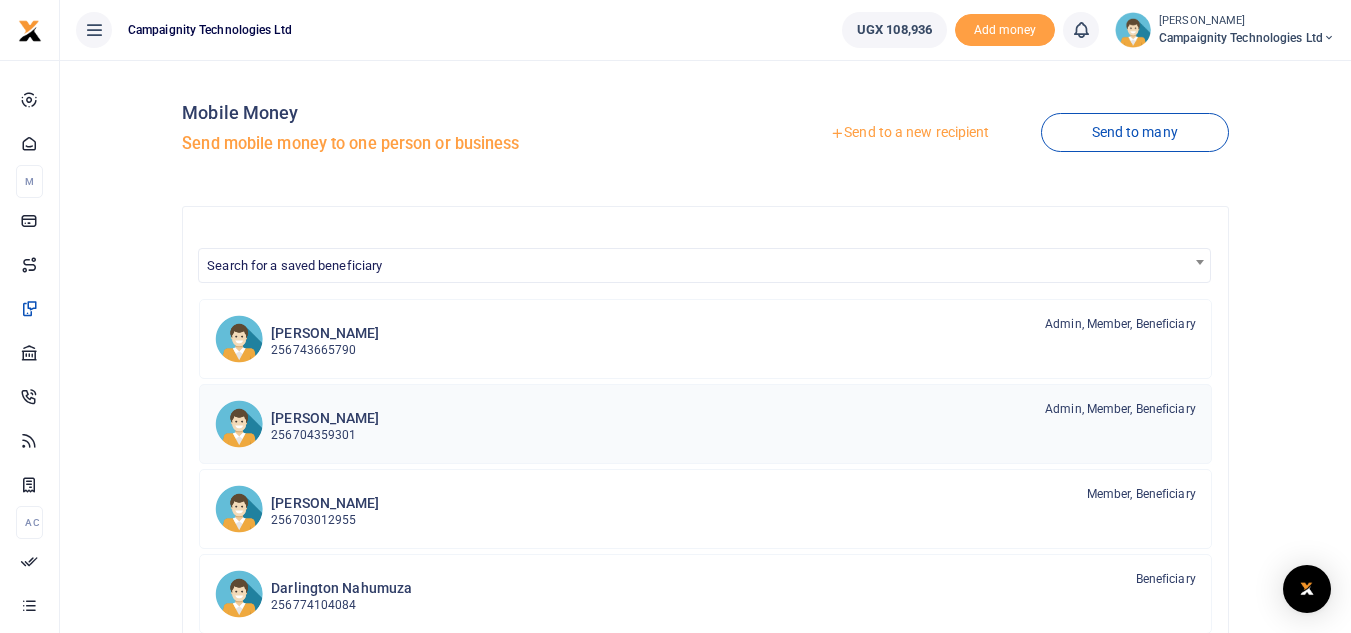 click on "[PERSON_NAME]" at bounding box center [325, 418] 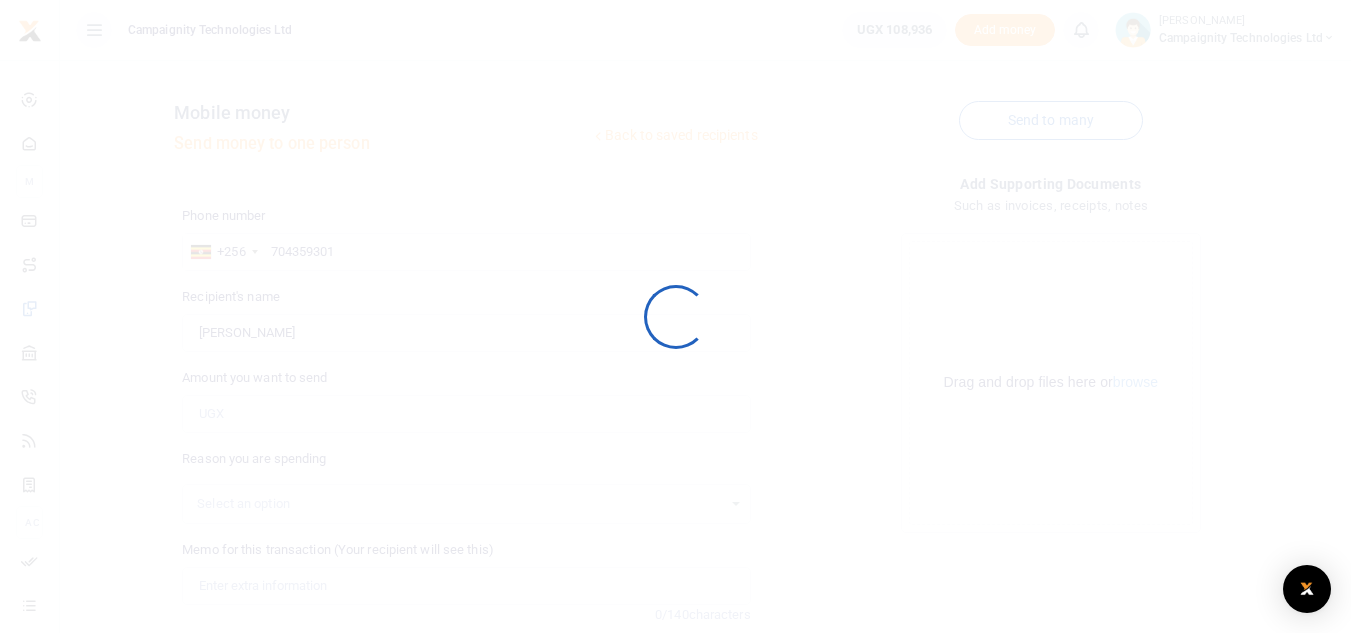 scroll, scrollTop: 0, scrollLeft: 0, axis: both 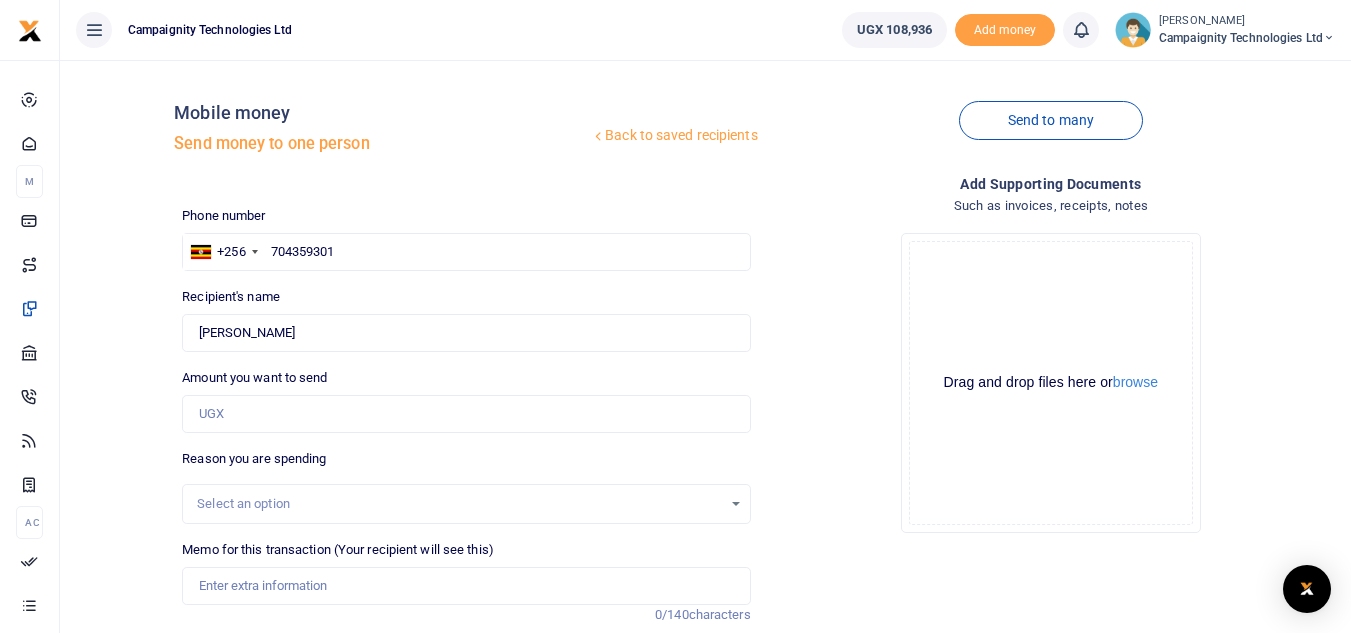 click at bounding box center [675, 316] 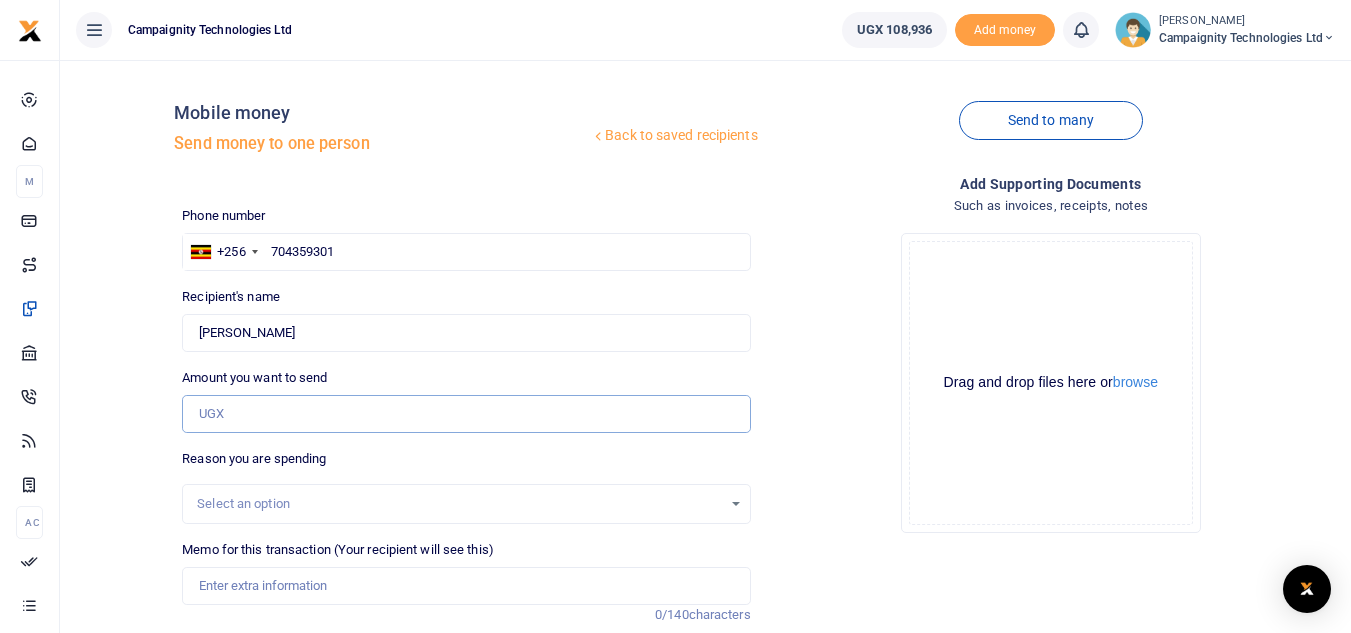 click on "Amount you want to send" at bounding box center [466, 414] 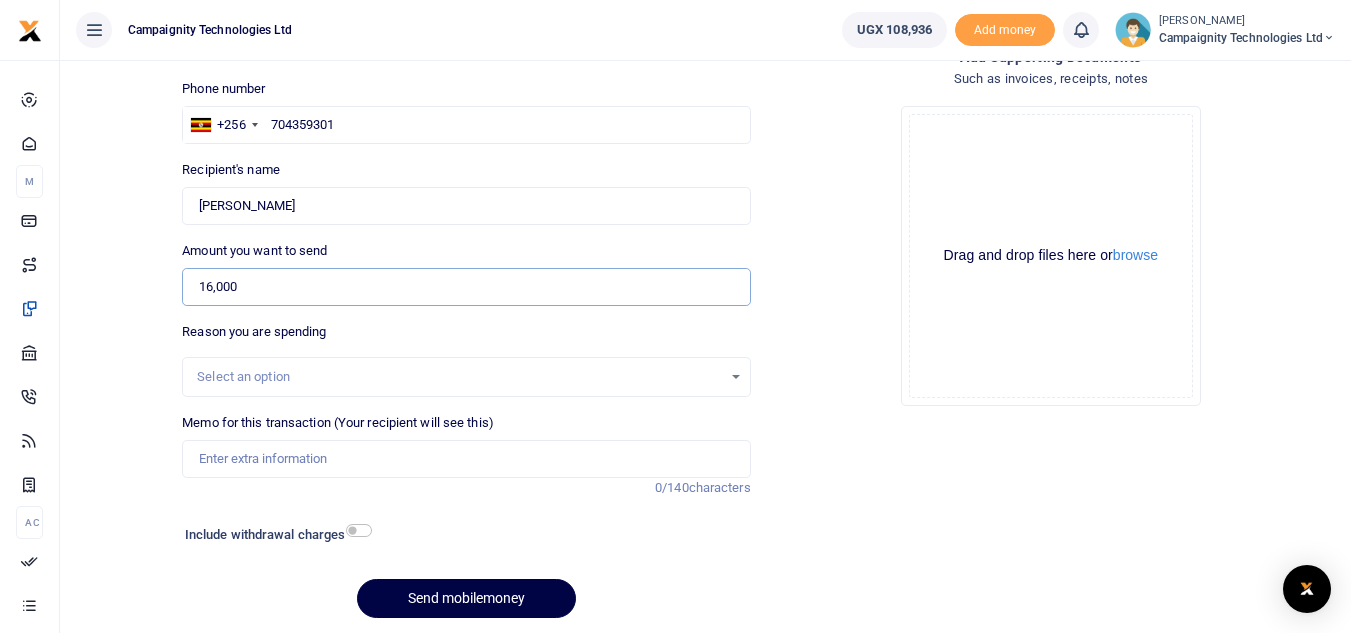 scroll, scrollTop: 196, scrollLeft: 0, axis: vertical 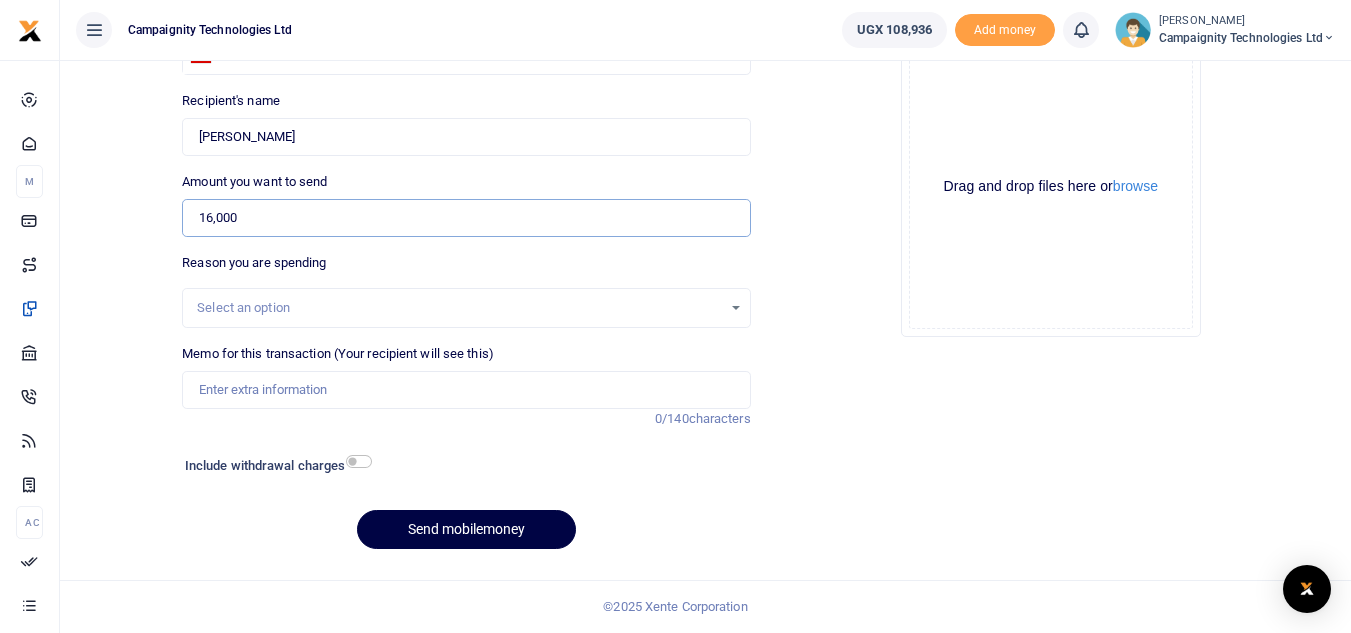 type on "16,000" 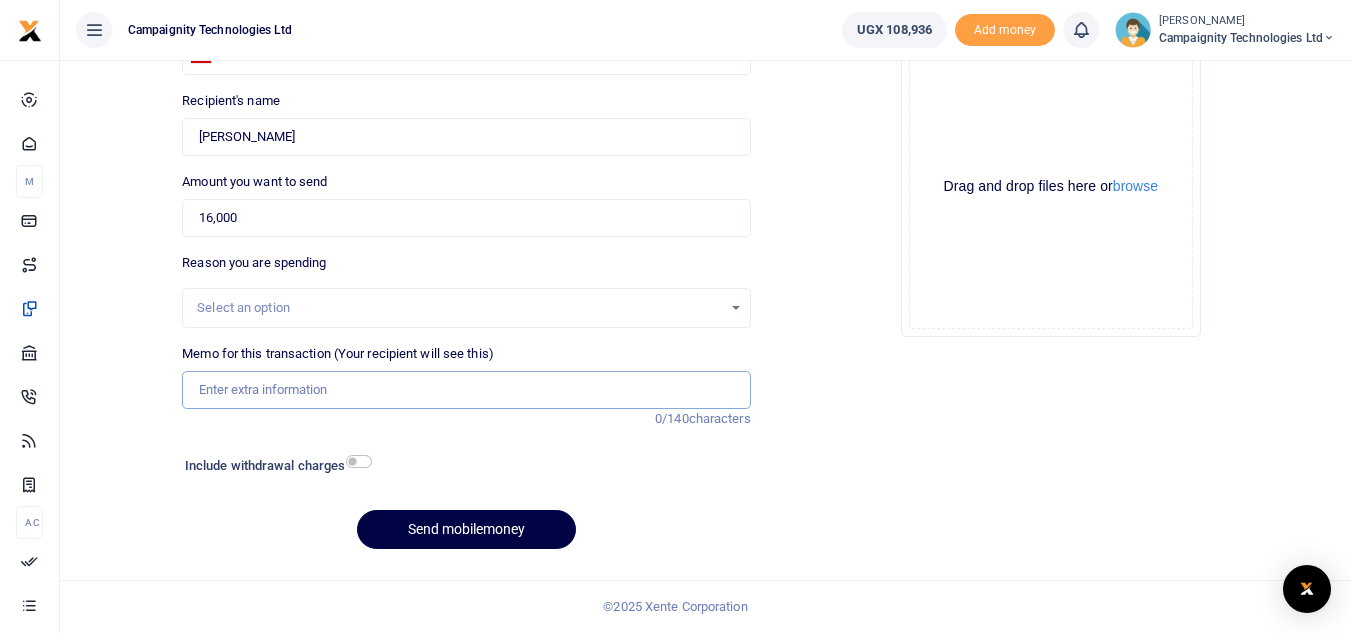 click on "Memo for this transaction (Your recipient will see this)" at bounding box center (466, 390) 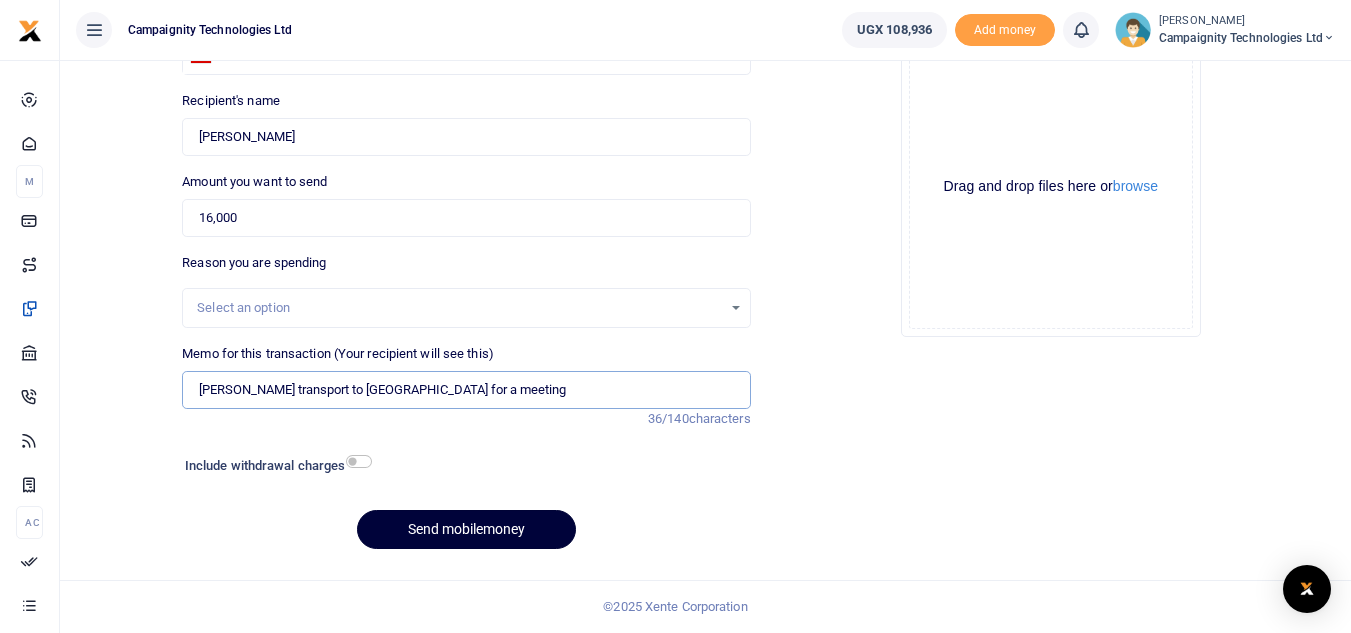 type on "Ethan transport to UIA for a meeting" 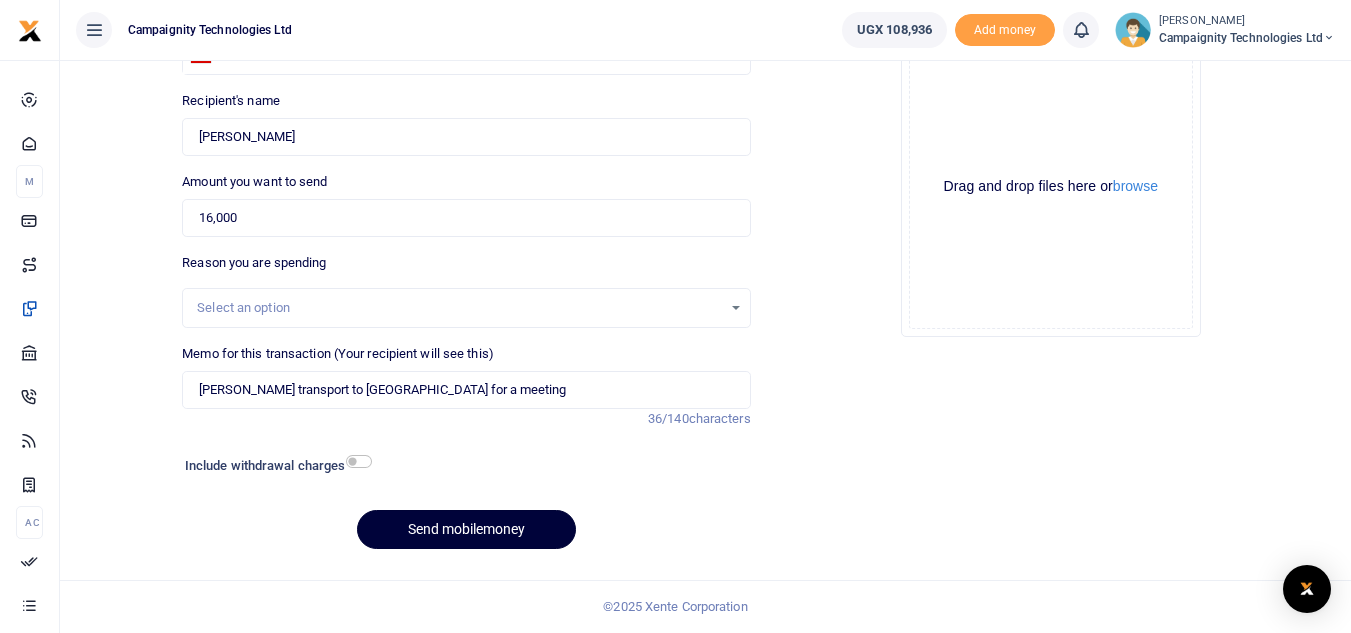 click on "Send mobilemoney" at bounding box center (466, 529) 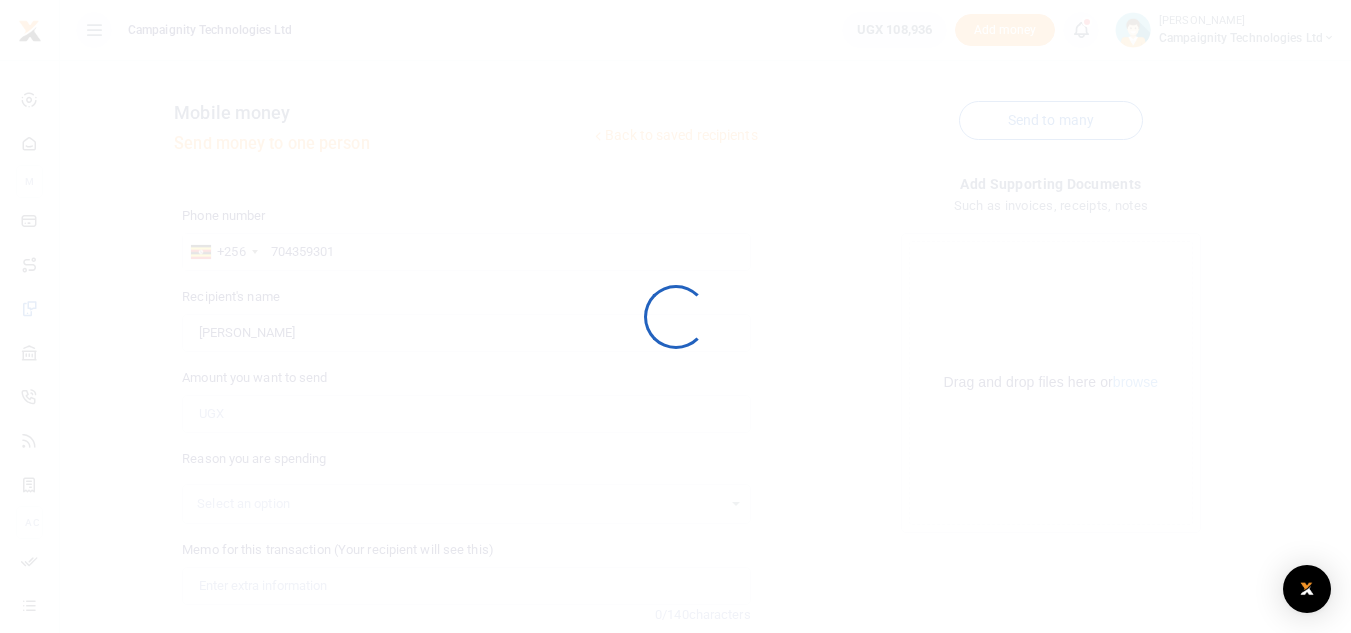 scroll, scrollTop: 196, scrollLeft: 0, axis: vertical 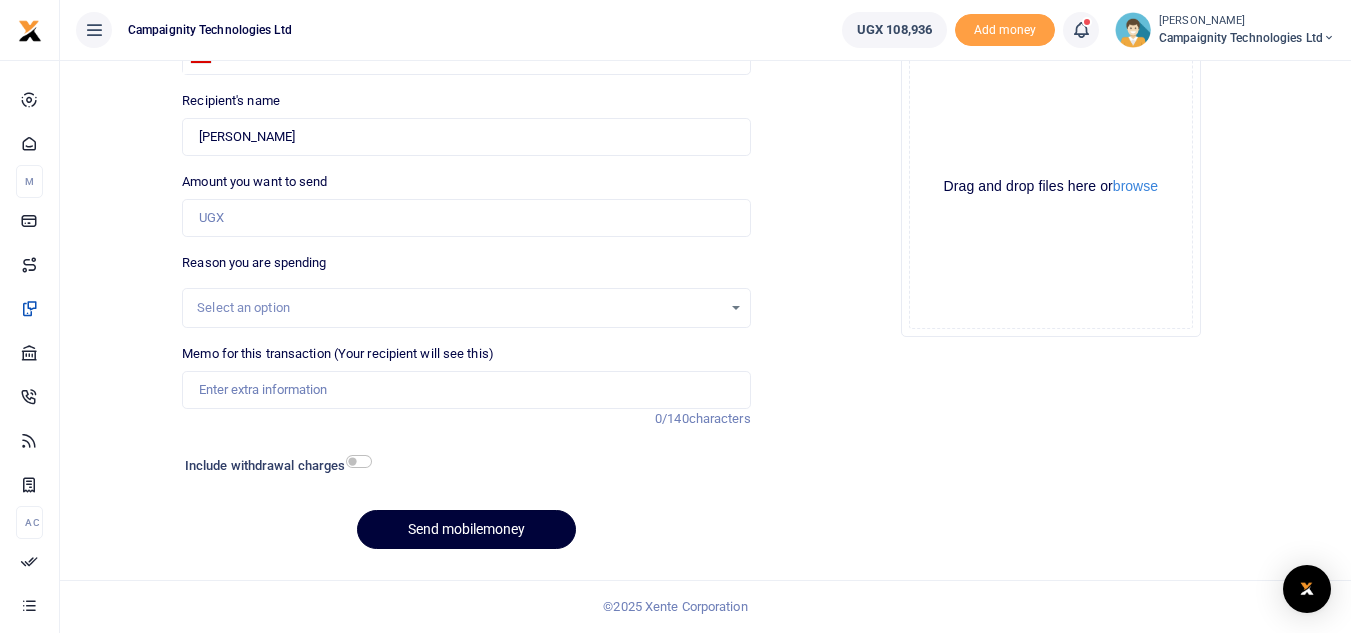 click on "Send mobilemoney" at bounding box center (466, 529) 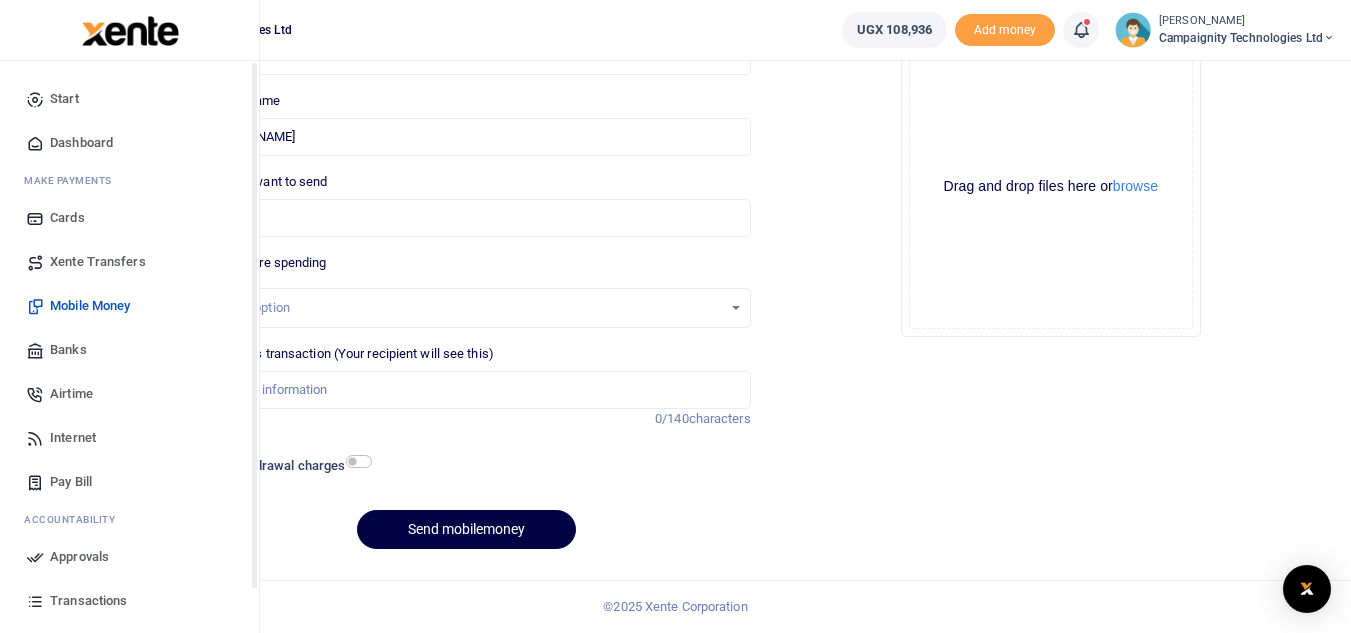 click on "Approvals" at bounding box center (129, 557) 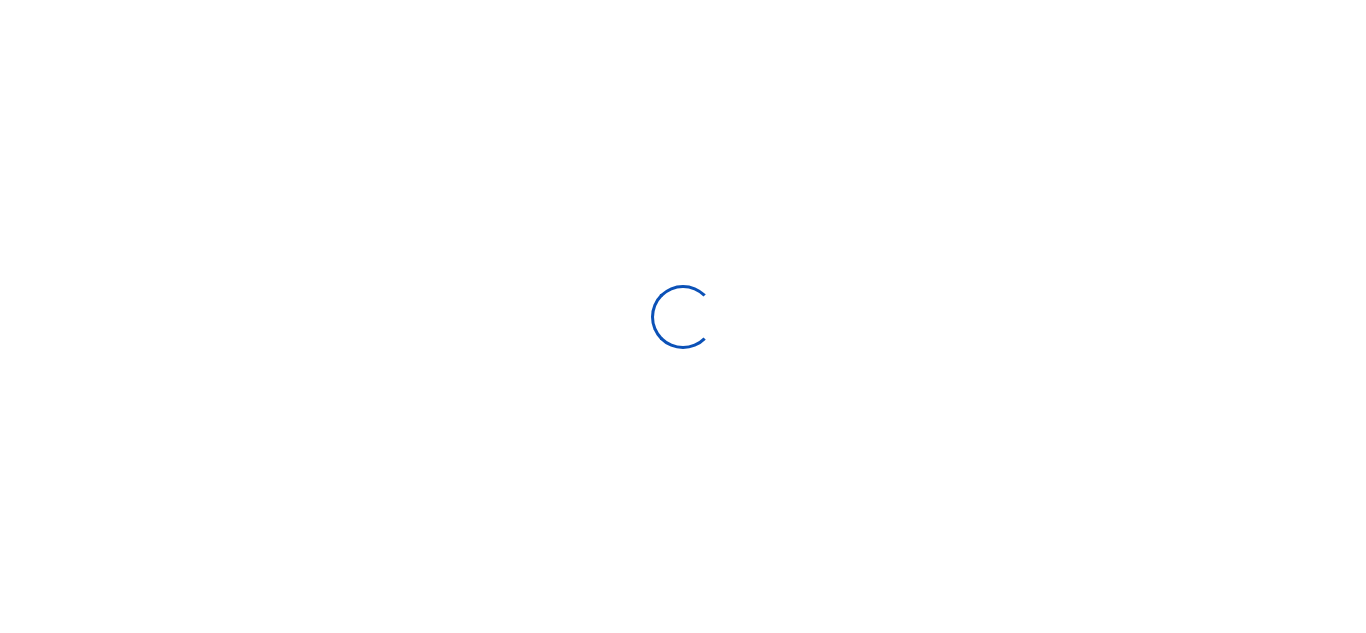 scroll, scrollTop: 0, scrollLeft: 0, axis: both 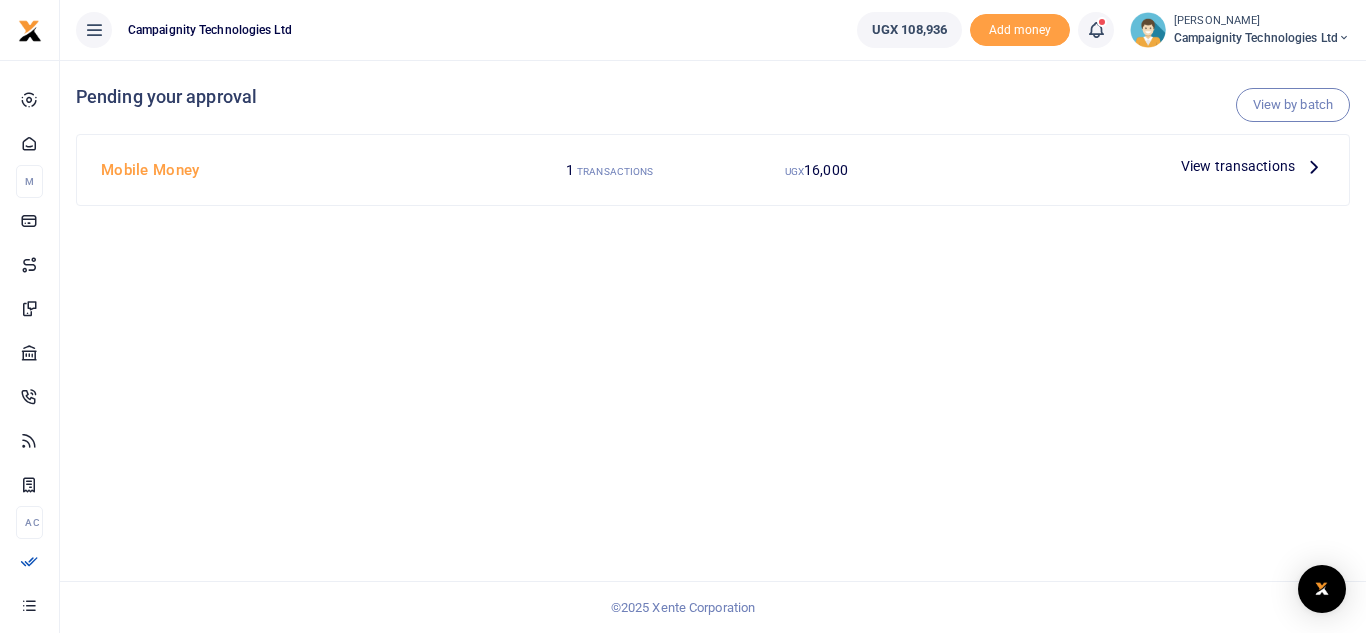 click on "View transactions" at bounding box center (1238, 166) 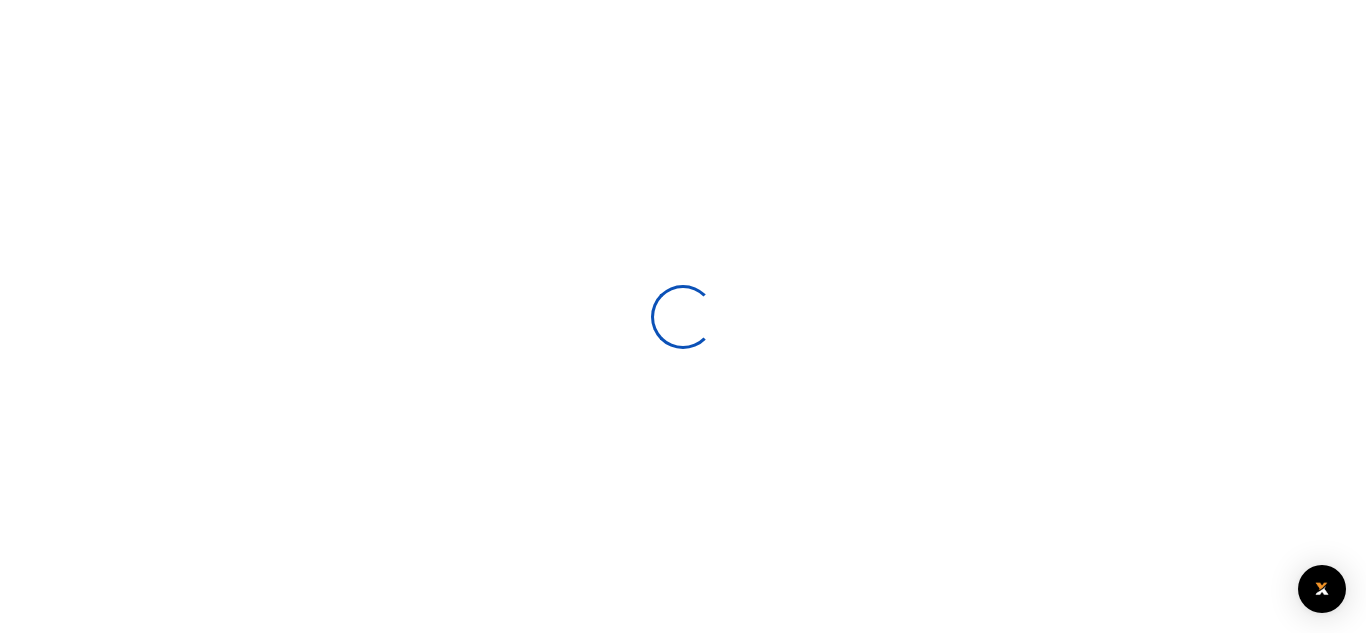 scroll, scrollTop: 0, scrollLeft: 0, axis: both 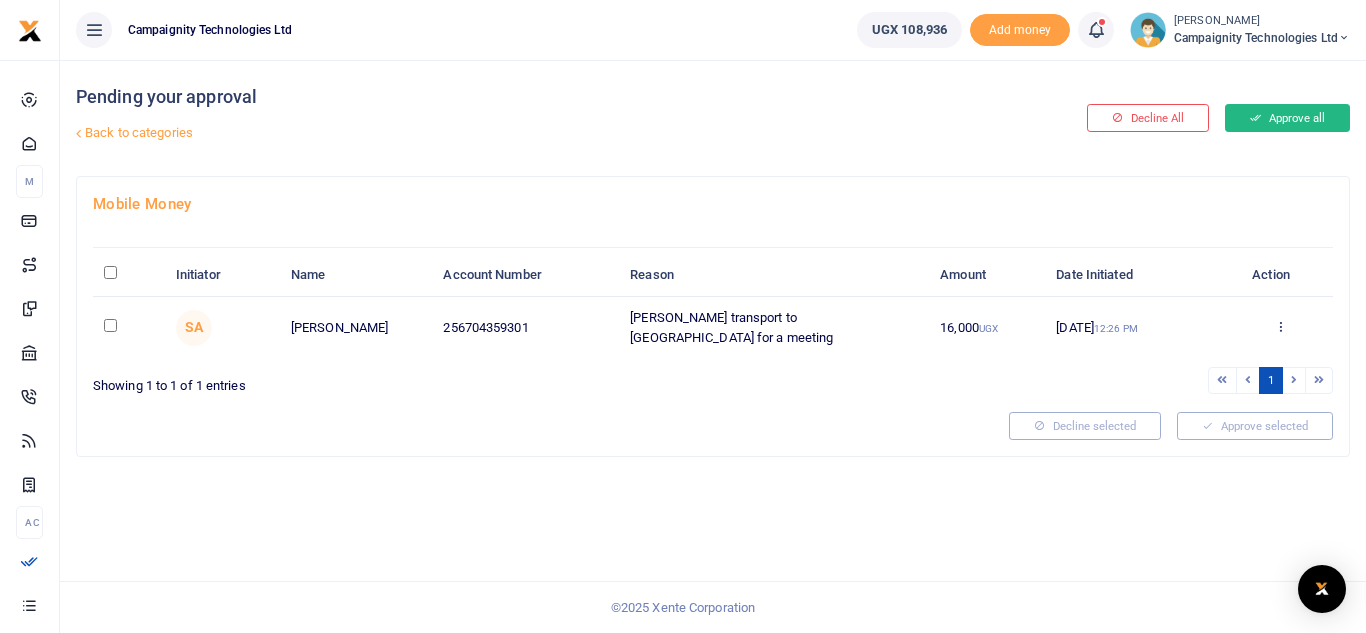 click on "Approve all" at bounding box center [1287, 118] 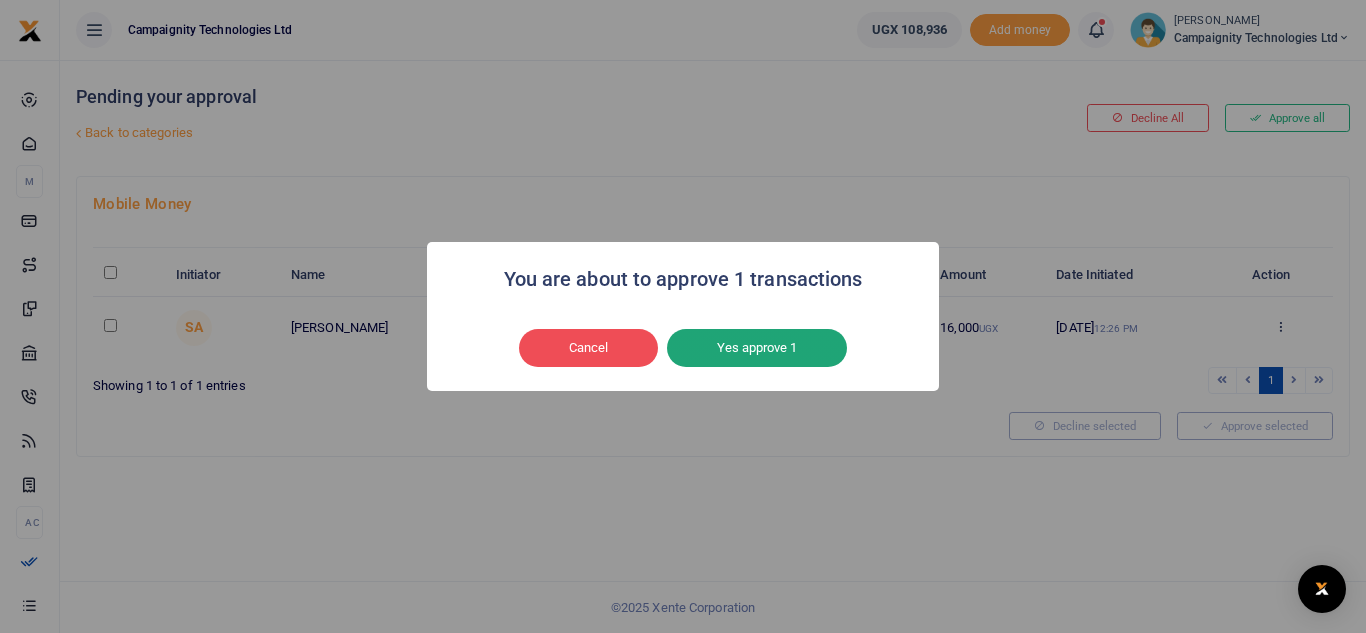 click on "Yes approve 1" at bounding box center (757, 348) 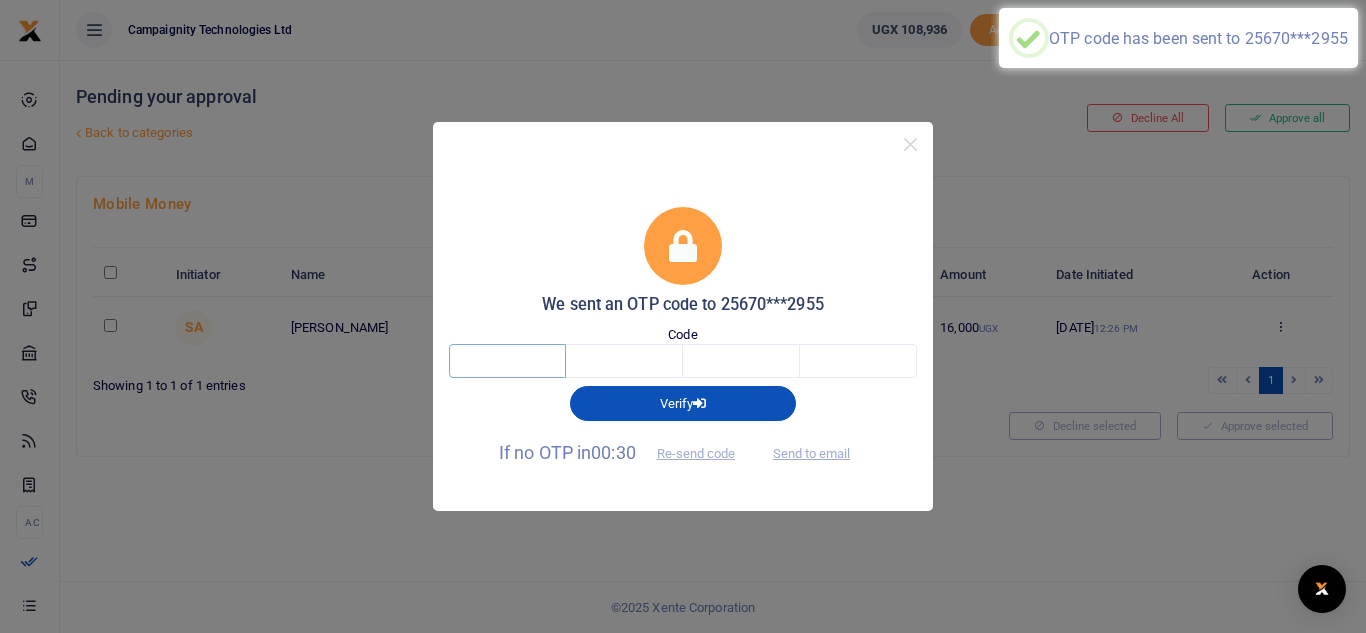 click at bounding box center (507, 361) 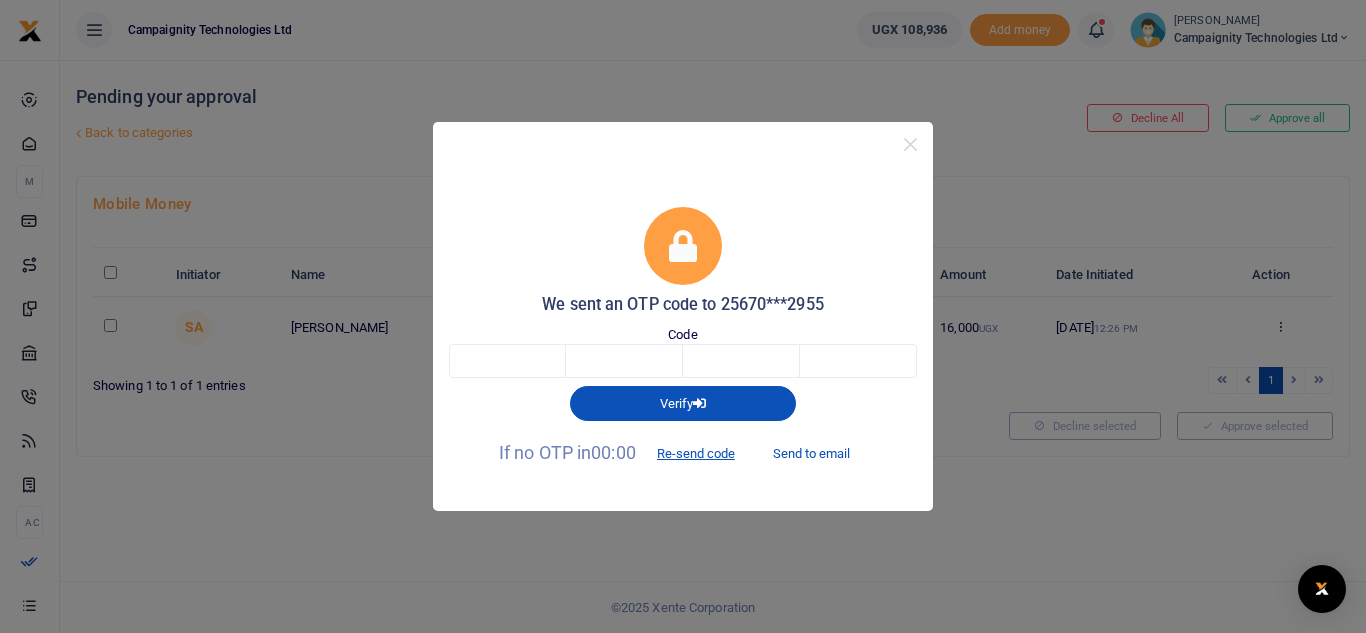 click on "Send to email" at bounding box center [811, 454] 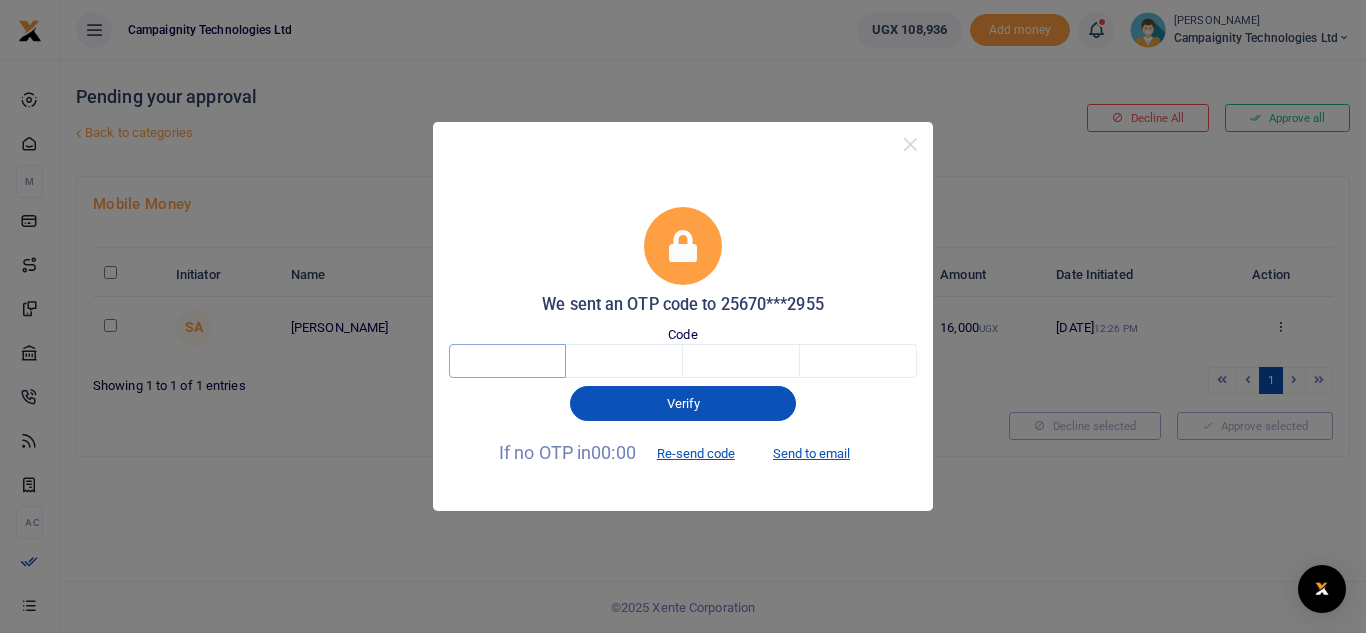click at bounding box center [507, 361] 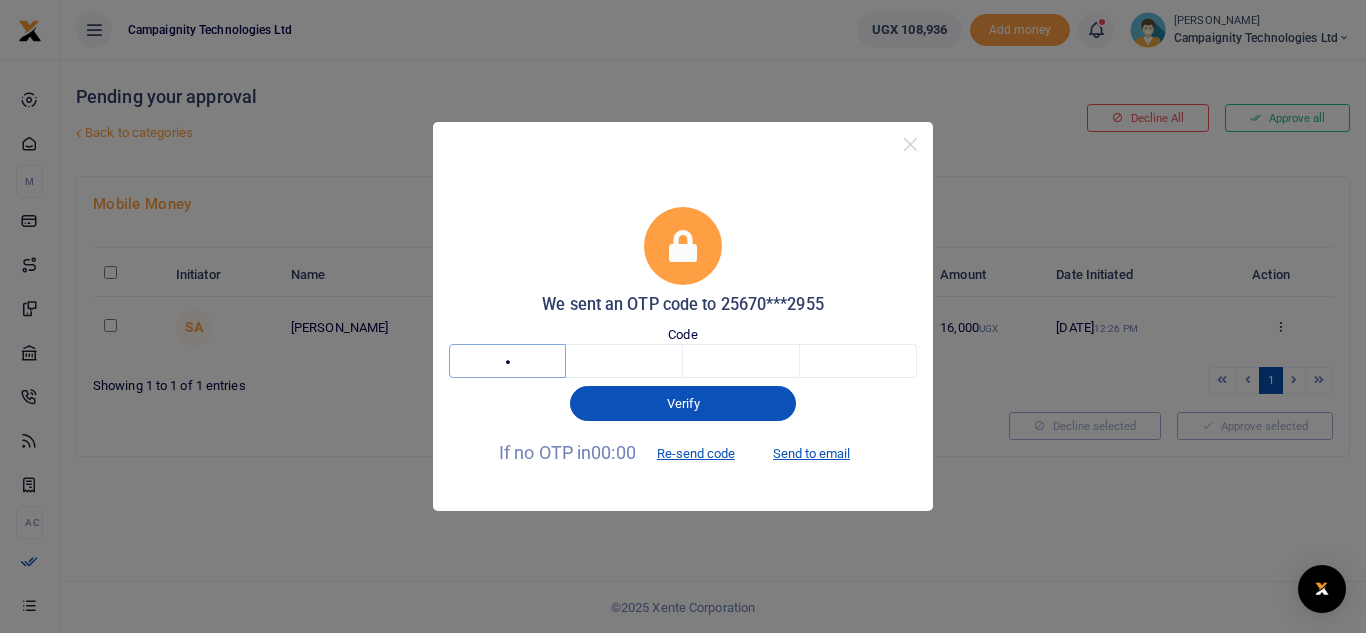 type on "8" 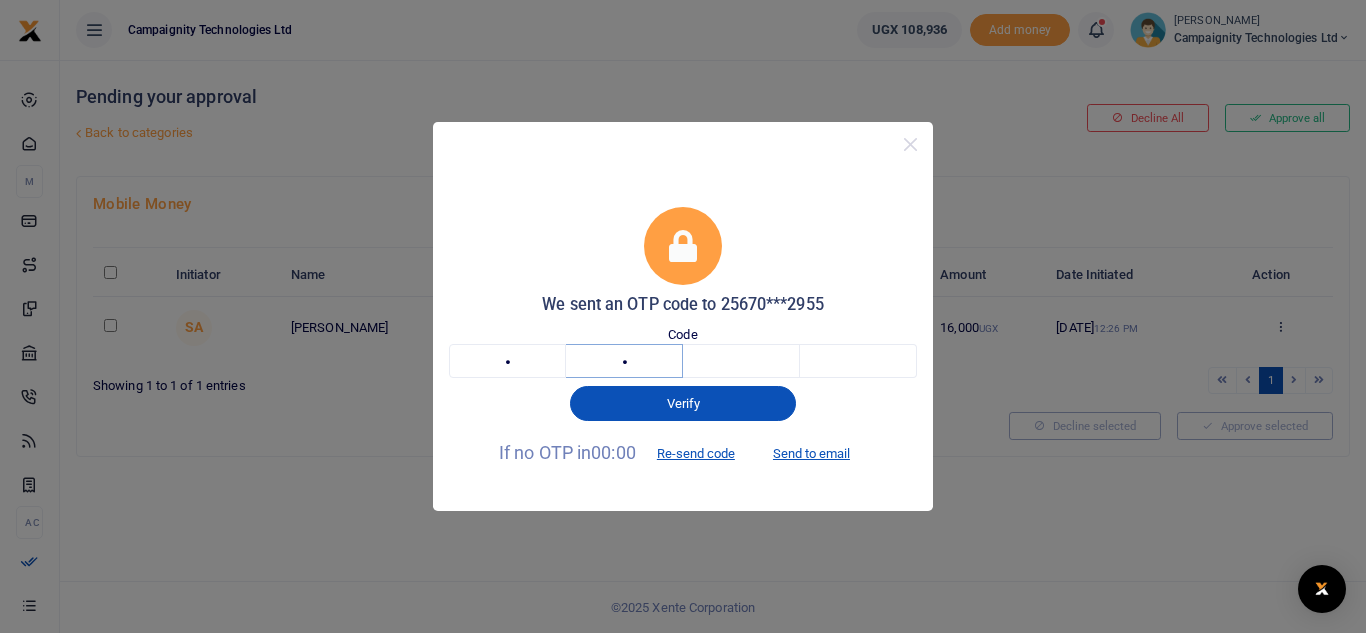 type on "7" 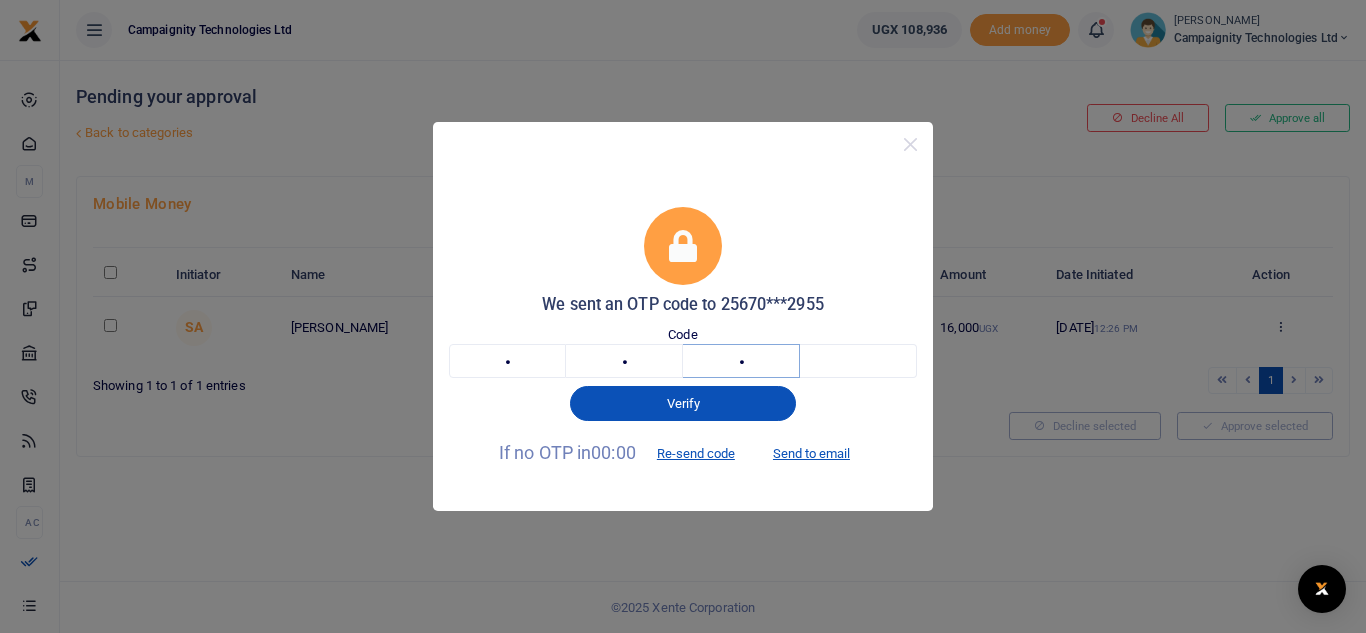 type on "5" 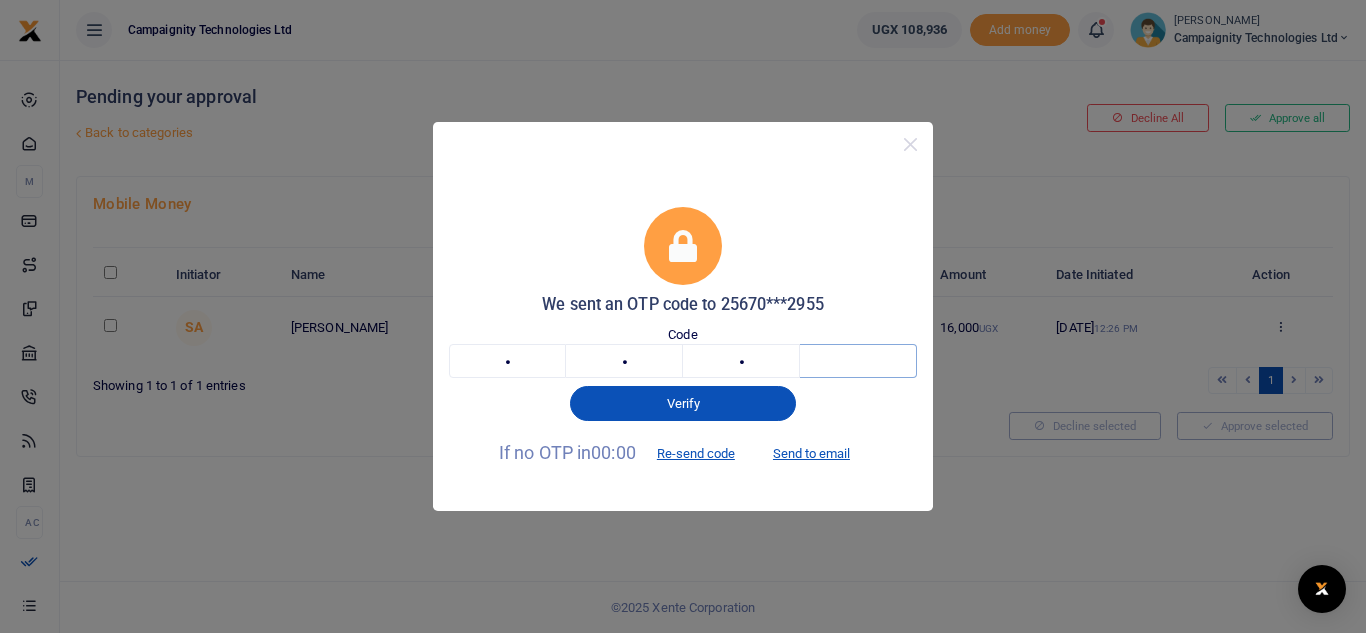 type on "0" 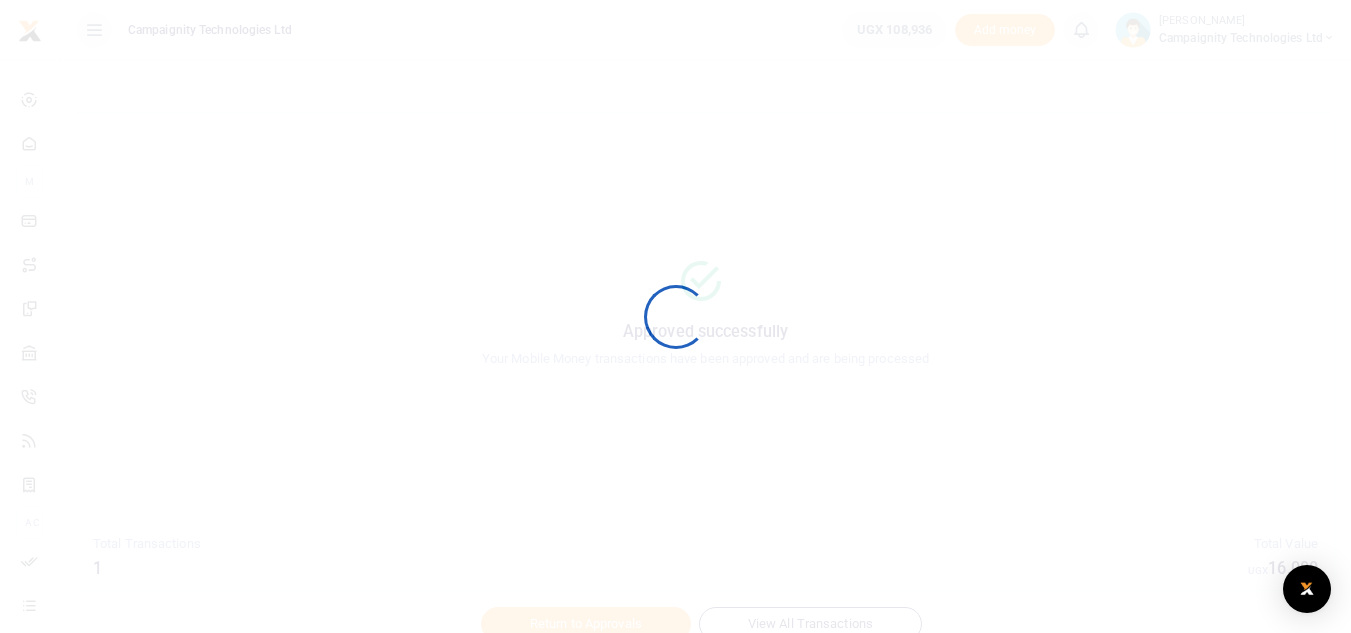 scroll, scrollTop: 0, scrollLeft: 0, axis: both 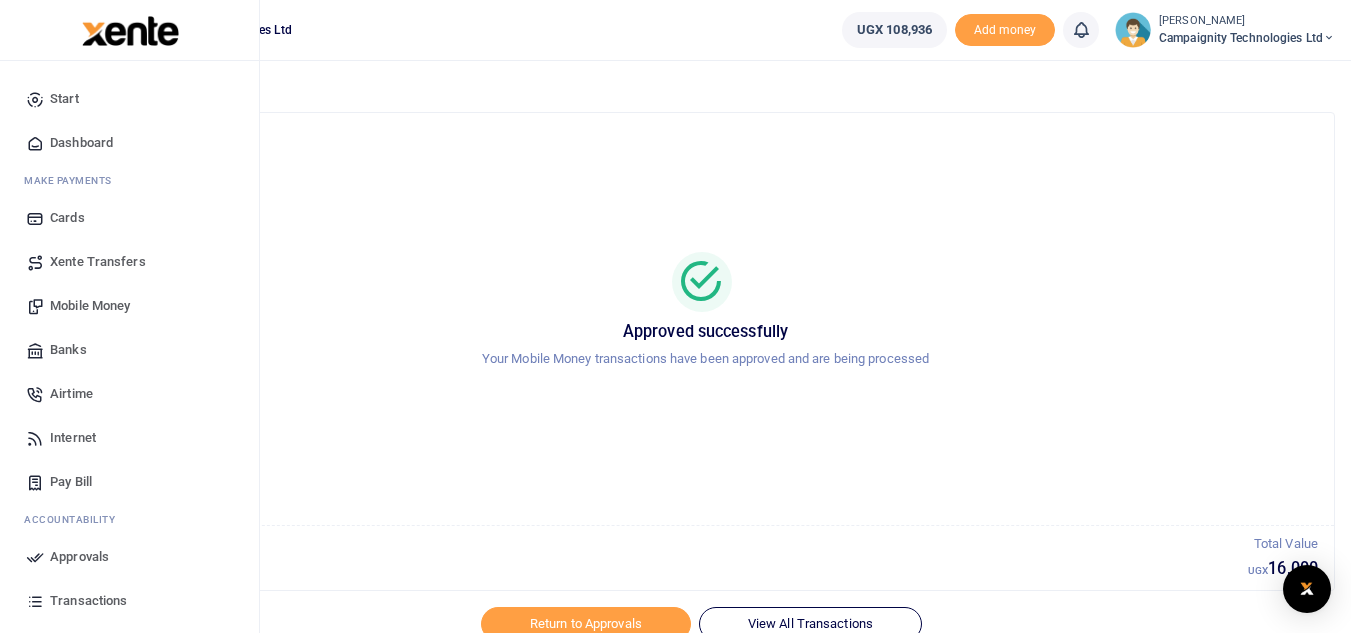 click on "Transactions" at bounding box center (88, 601) 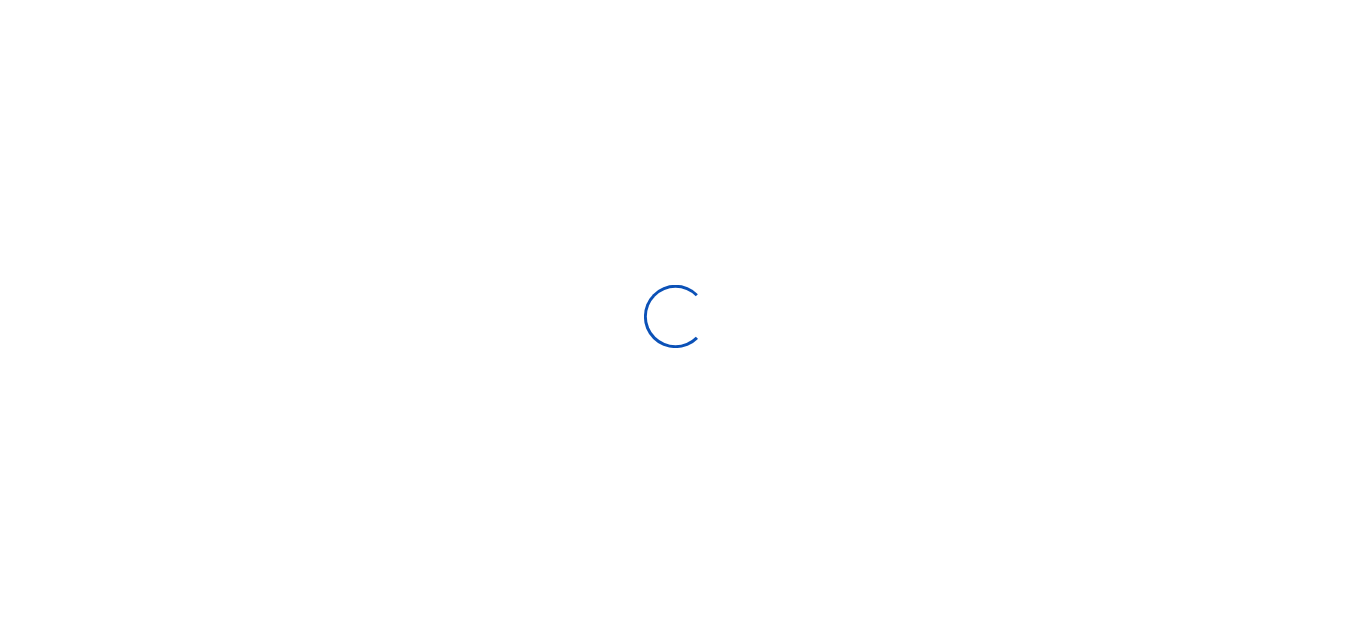 scroll, scrollTop: 0, scrollLeft: 0, axis: both 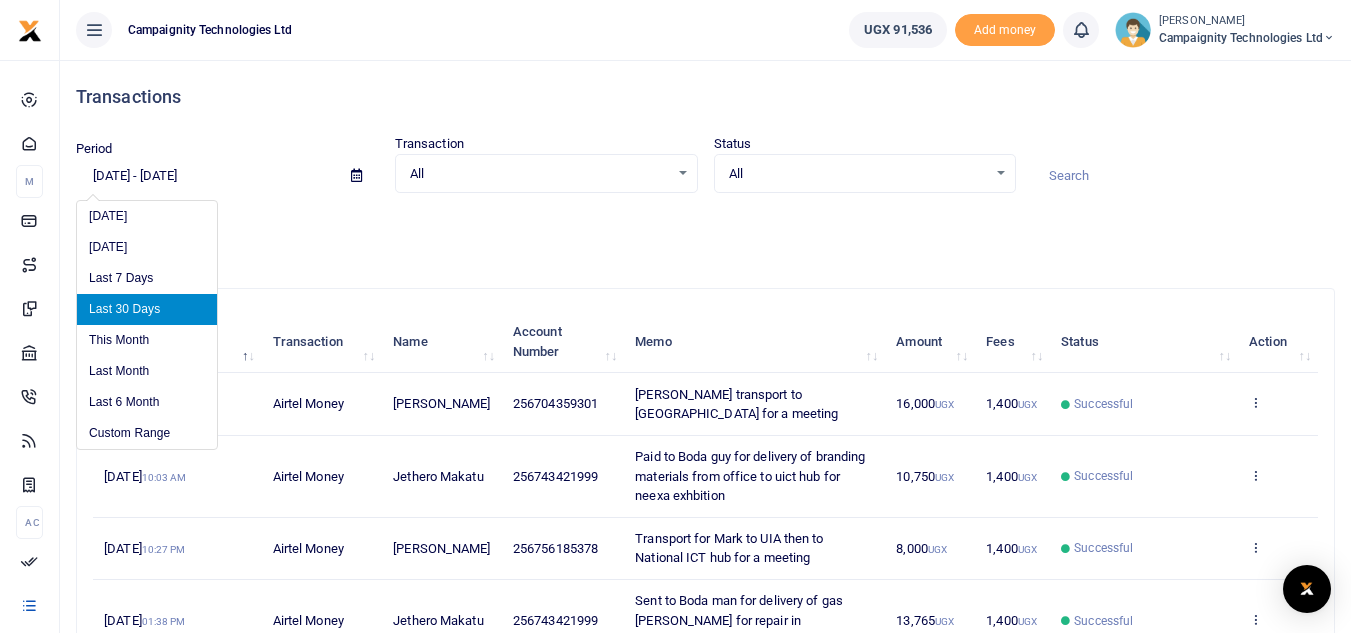 click on "[DATE] - [DATE]" at bounding box center [205, 176] 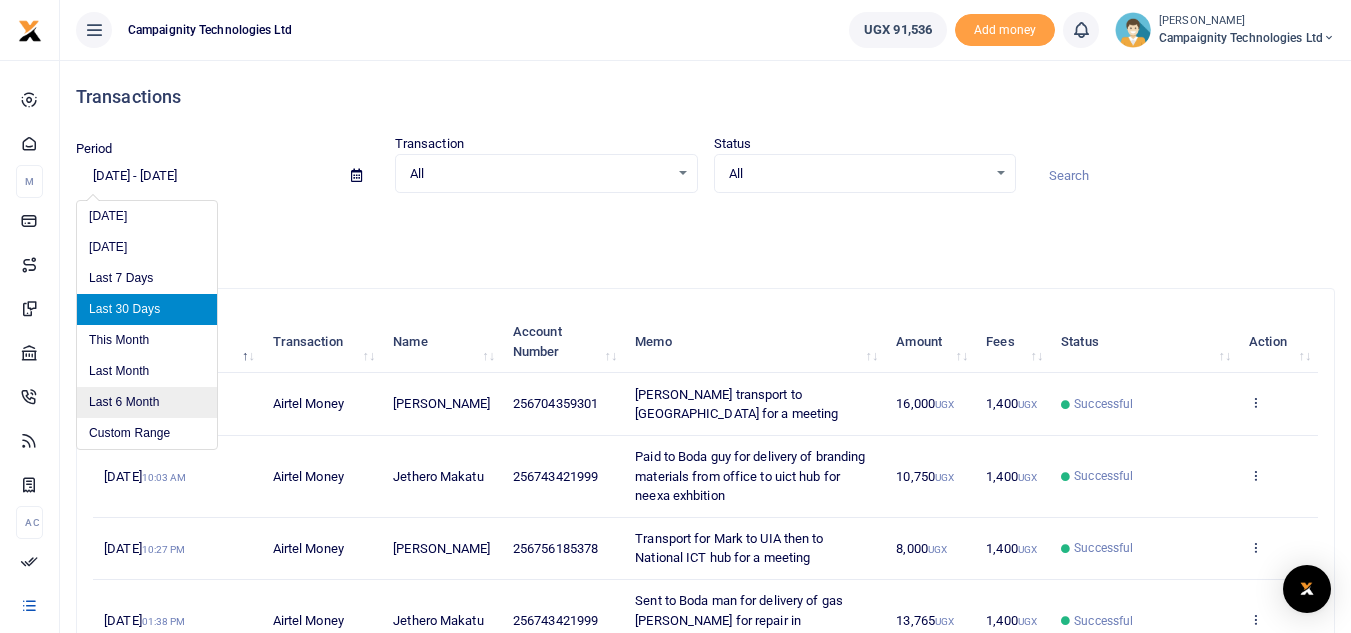 click on "Last 6 Month" at bounding box center [147, 402] 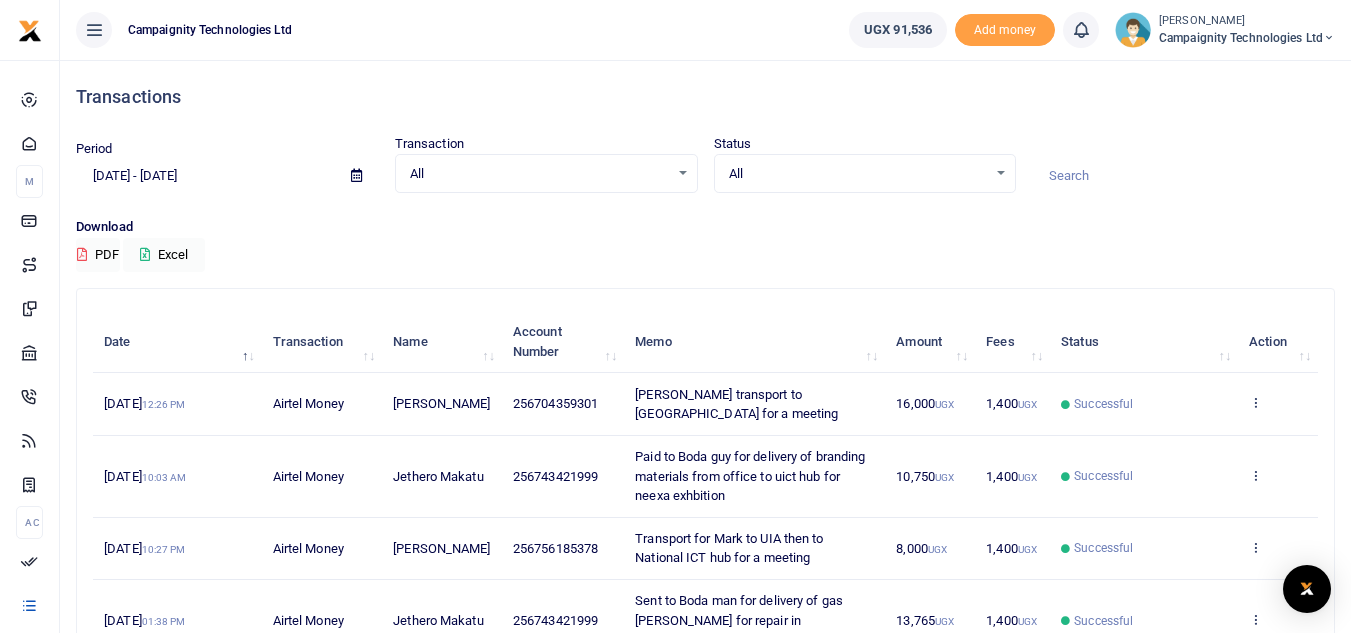 click on "Period
[DATE] - [DATE]" at bounding box center (227, 166) 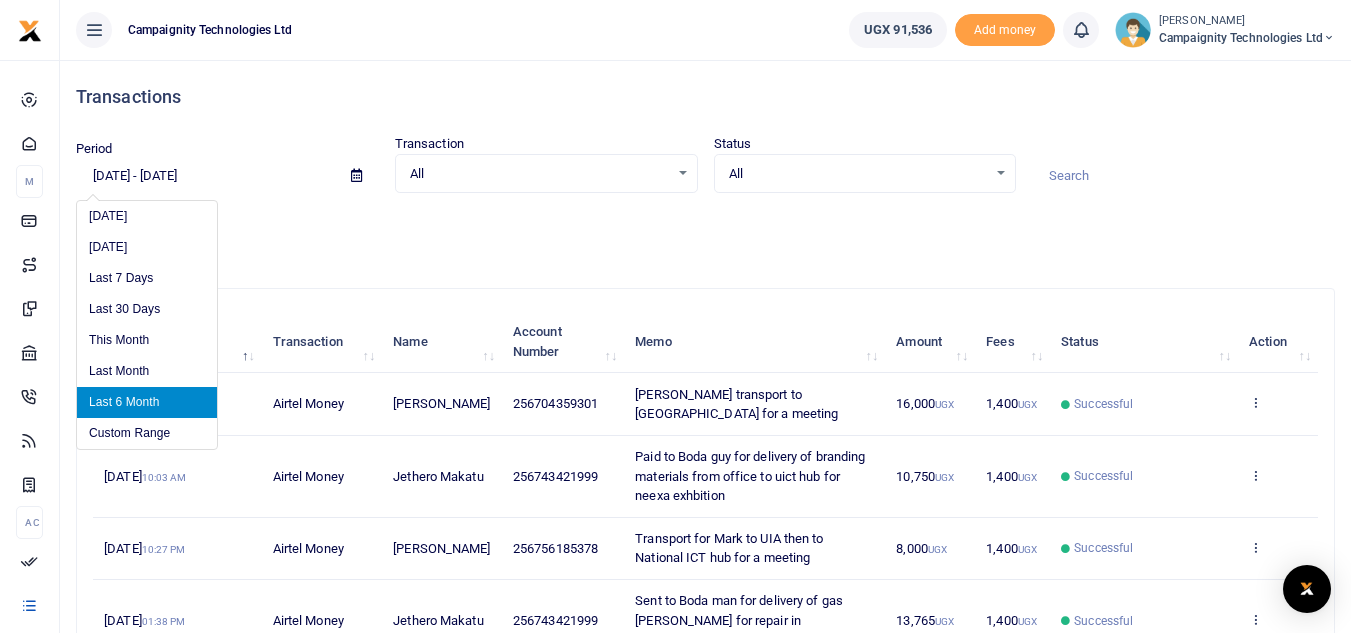 click on "01/17/2025 - 07/17/2025" at bounding box center (205, 176) 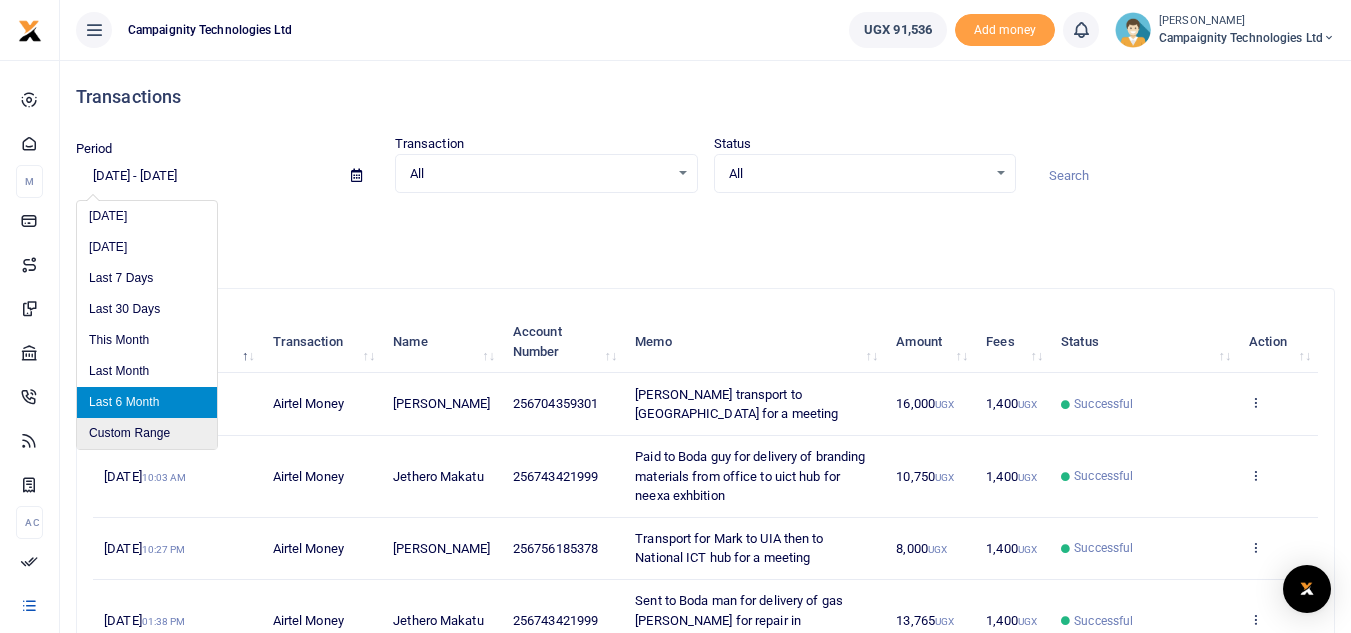 click on "Custom Range" at bounding box center [147, 433] 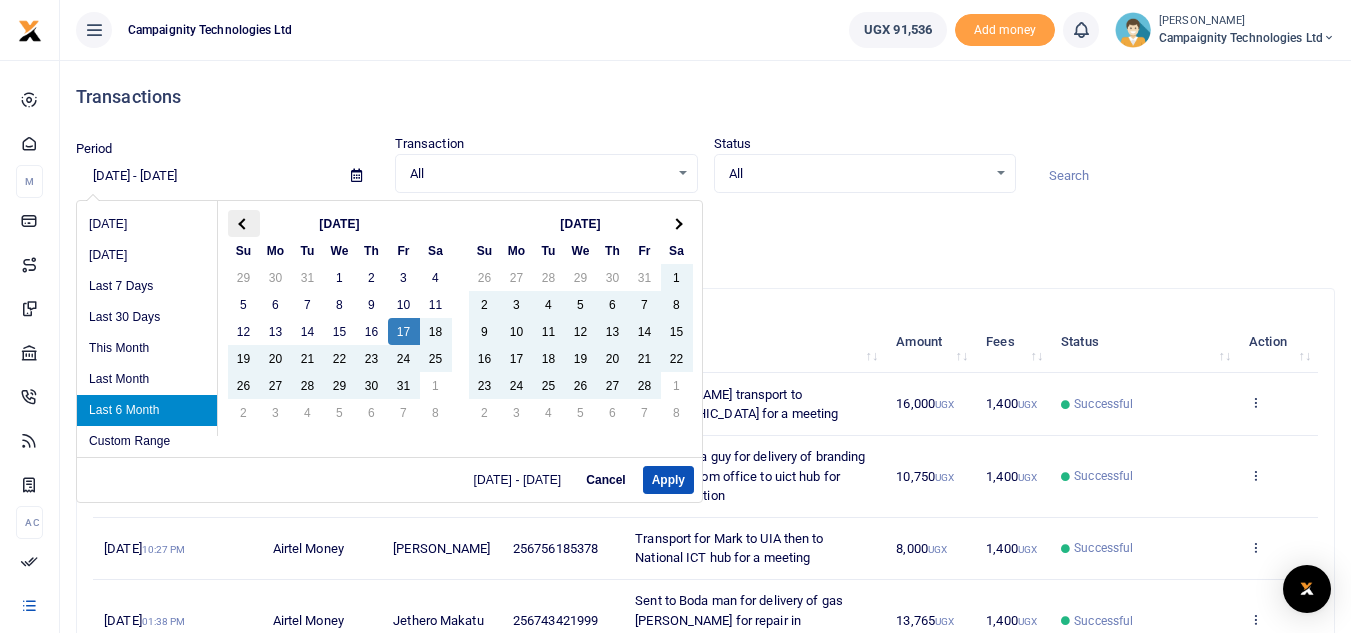 click at bounding box center (244, 223) 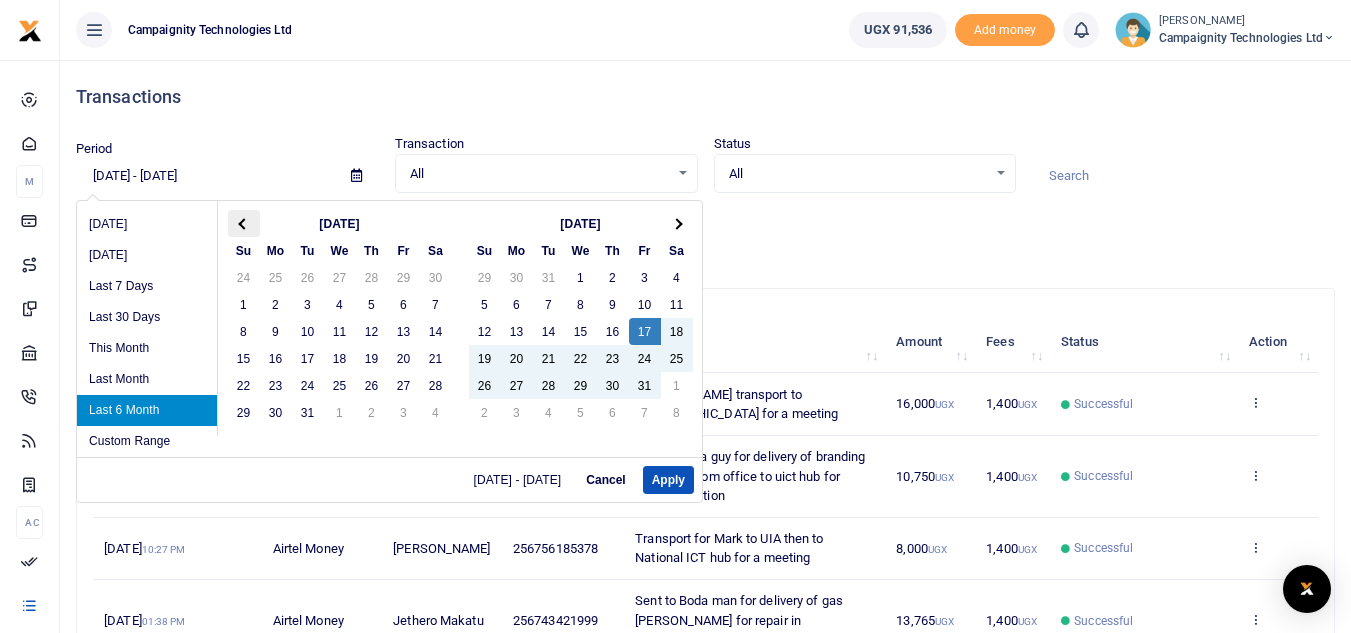 click at bounding box center (243, 223) 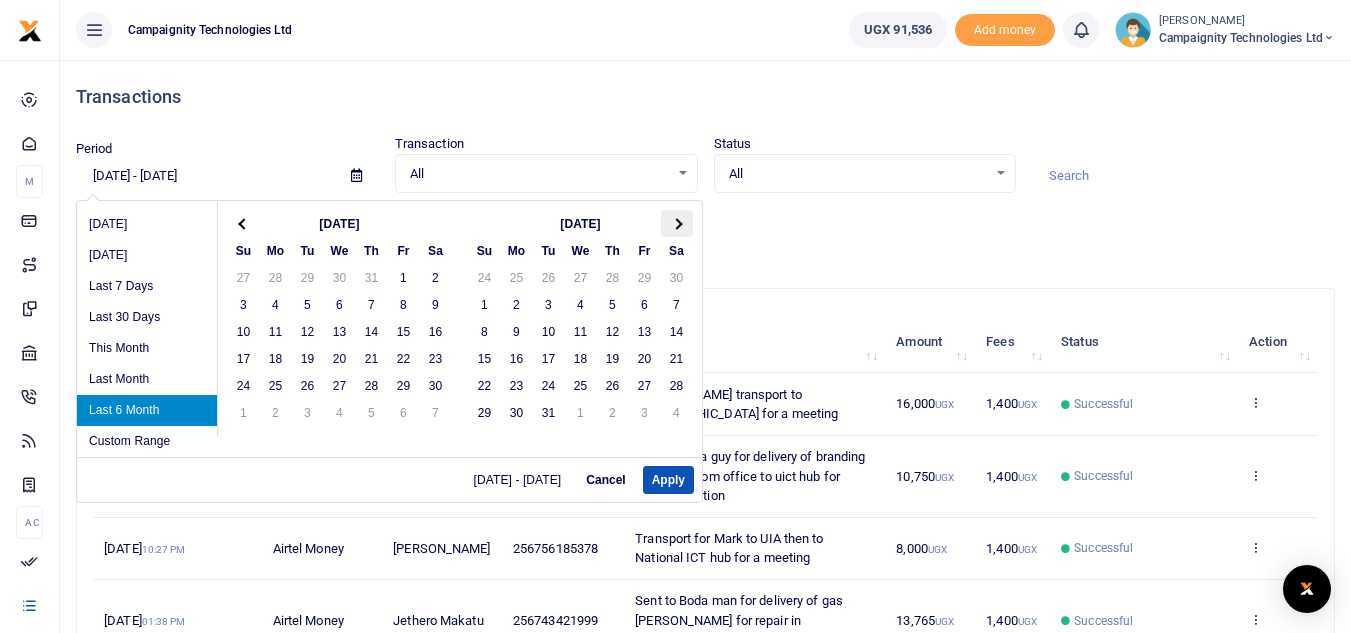 click at bounding box center [676, 223] 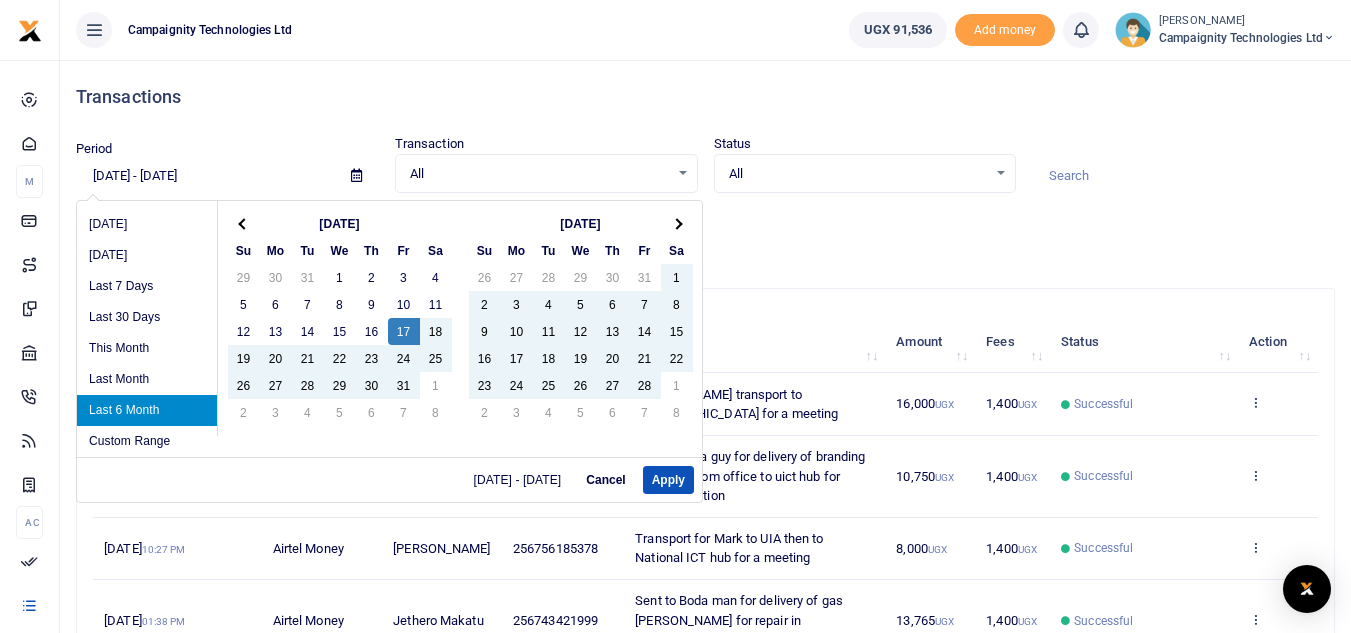 click at bounding box center (676, 223) 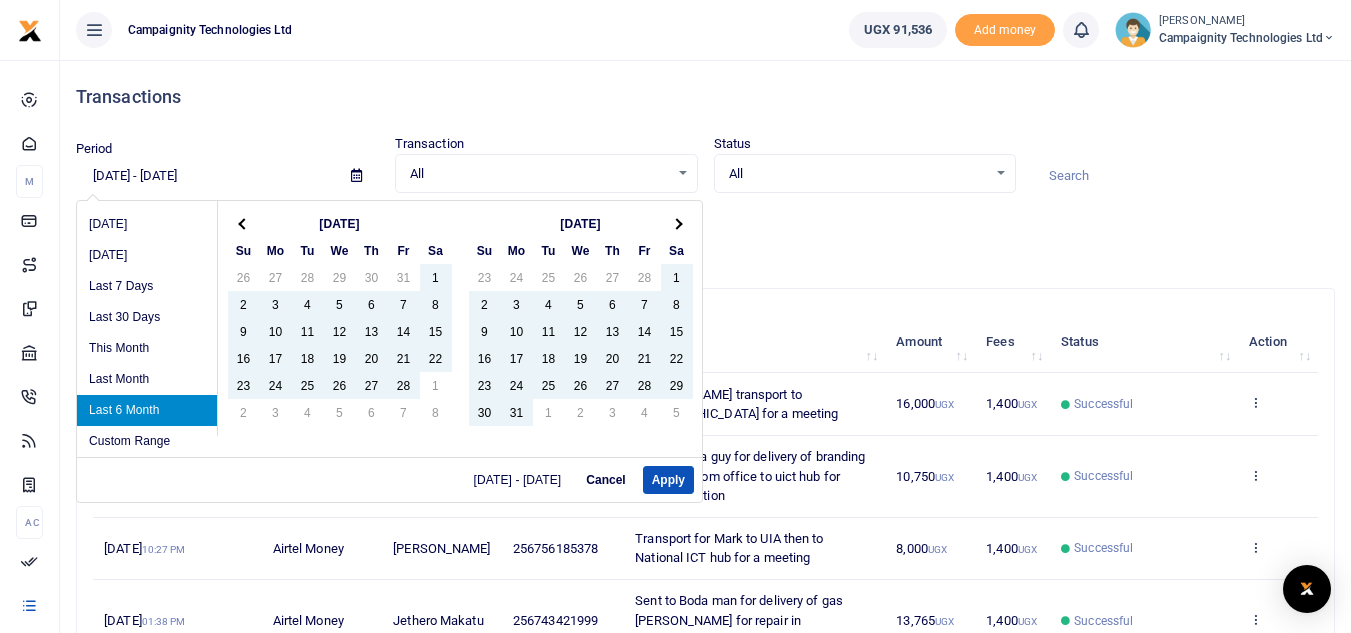 click at bounding box center (676, 223) 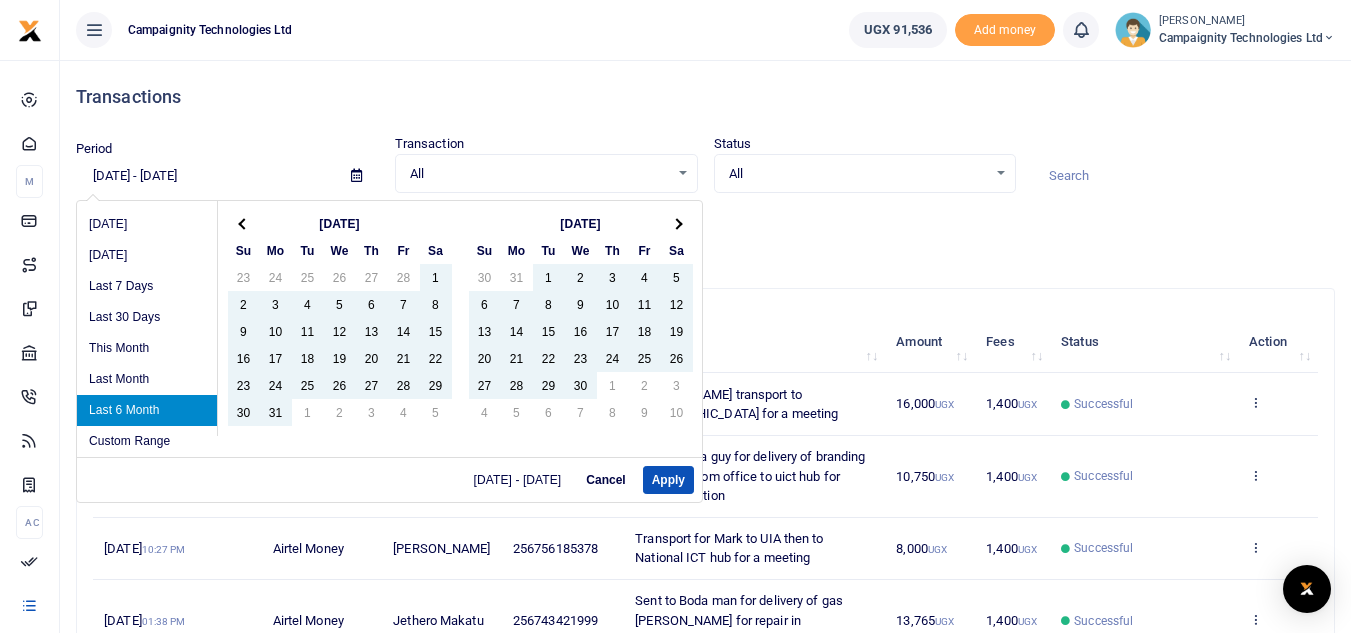 click at bounding box center (676, 223) 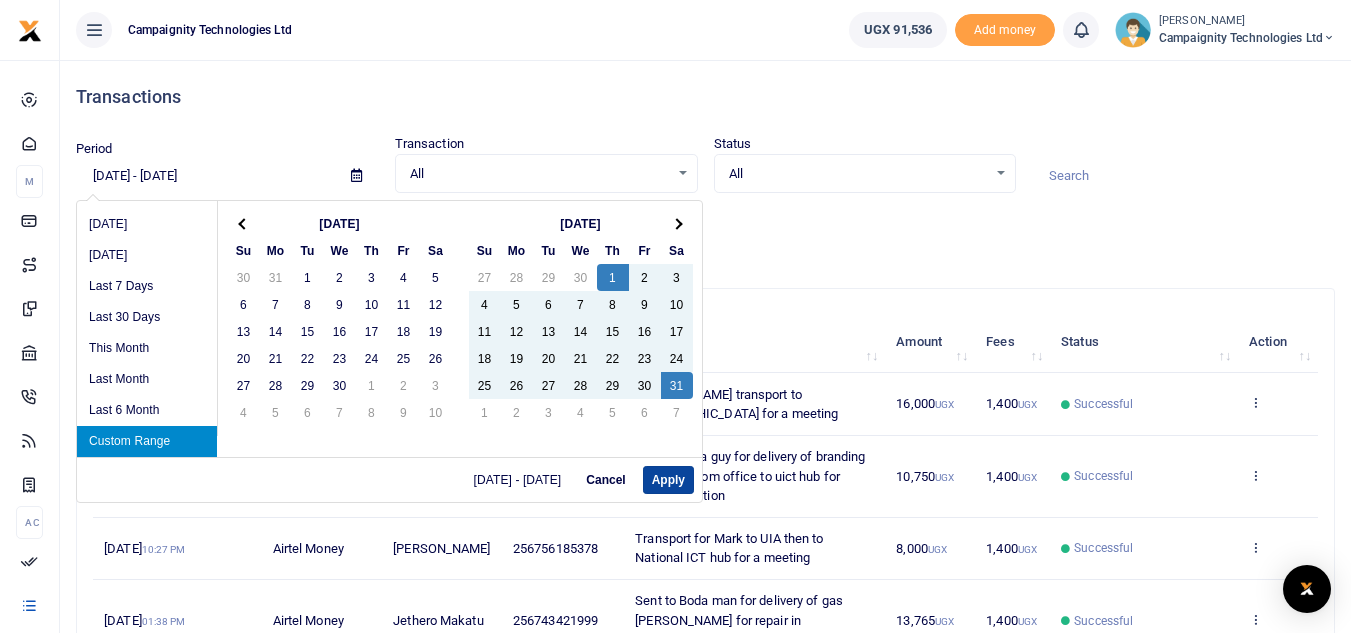 click on "Apply" at bounding box center (668, 480) 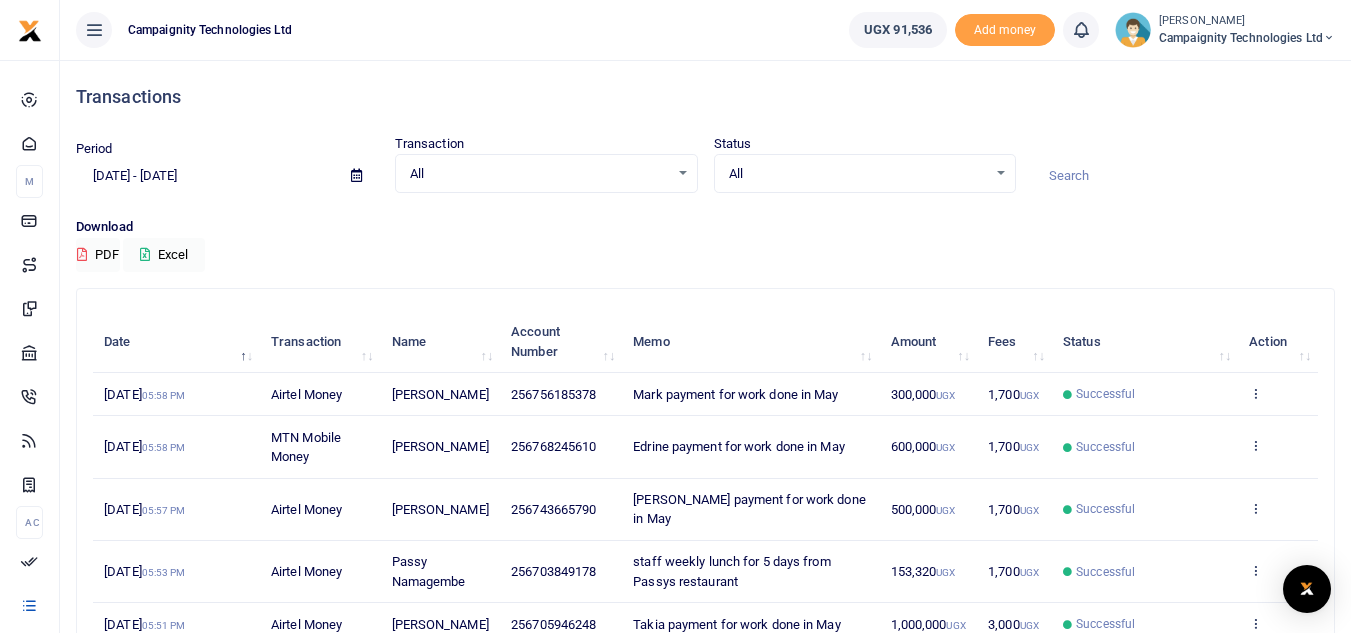 scroll, scrollTop: 482, scrollLeft: 0, axis: vertical 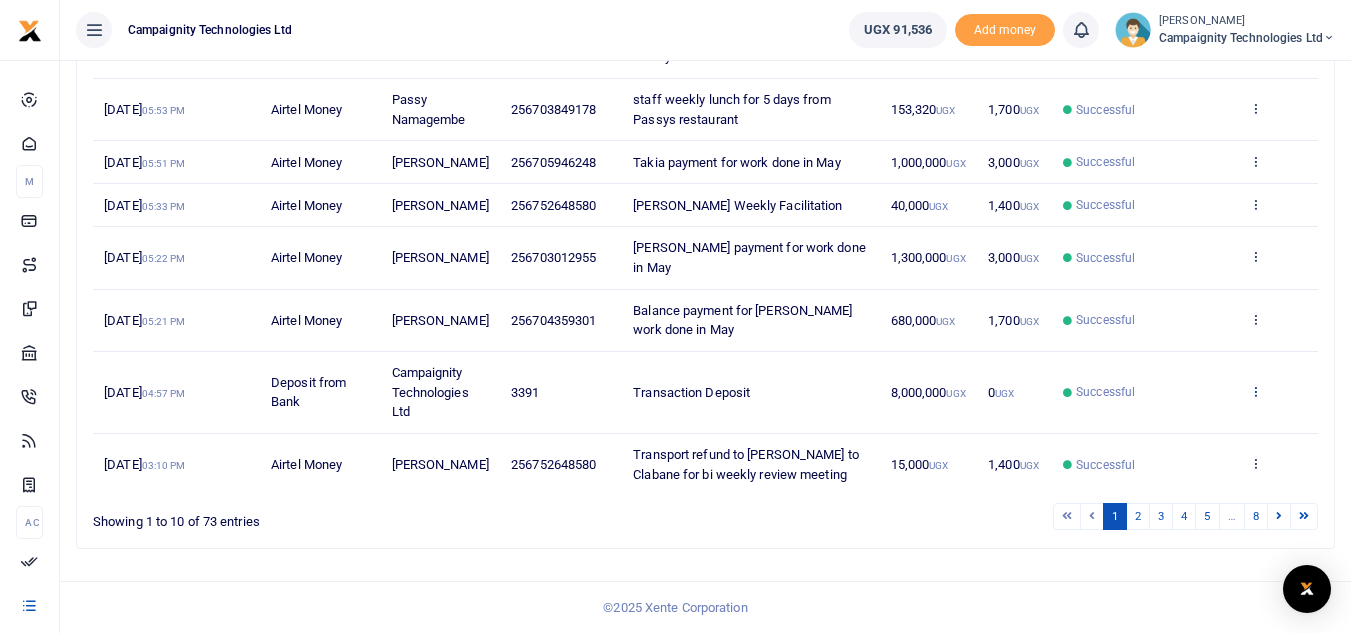 click at bounding box center [1255, 391] 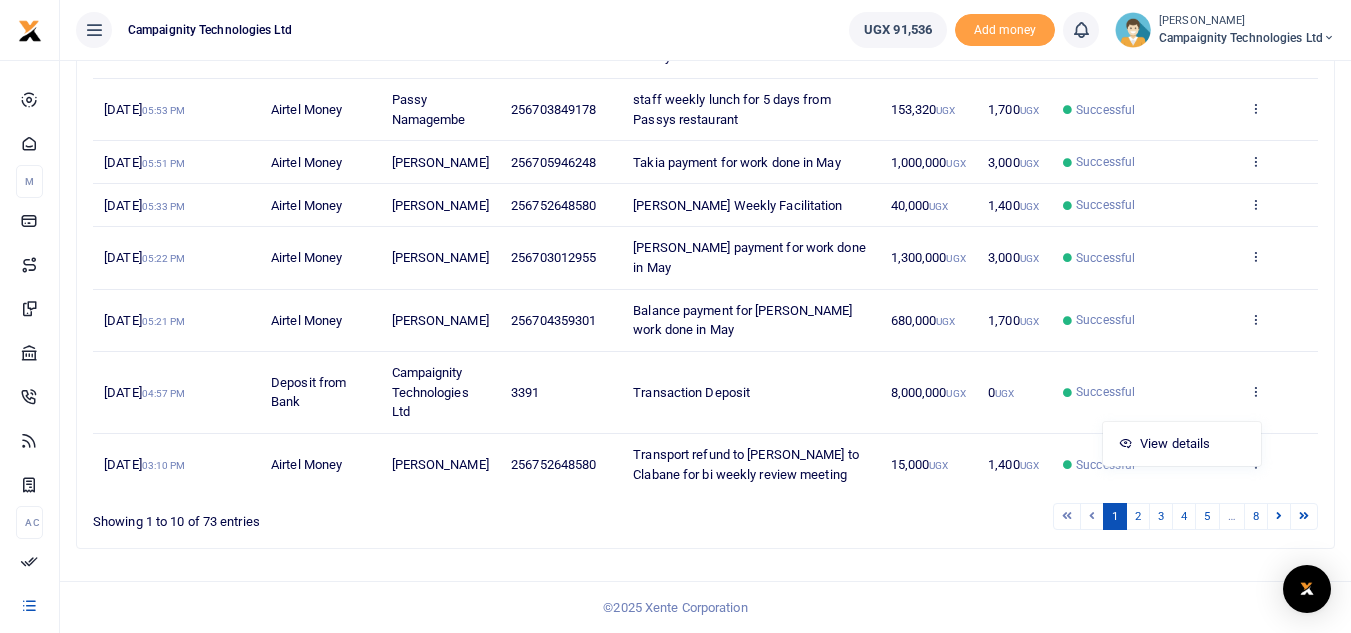 click on "8,000,000 UGX" at bounding box center (928, 393) 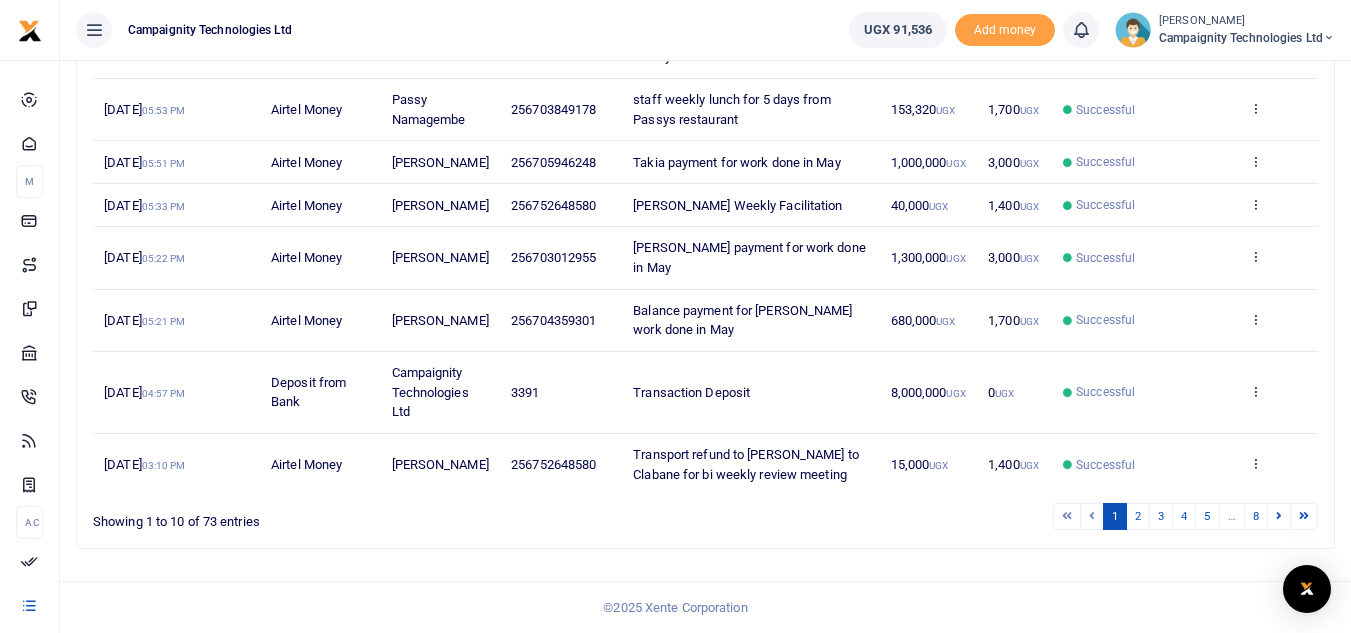 click on "8,000,000 UGX" at bounding box center (928, 392) 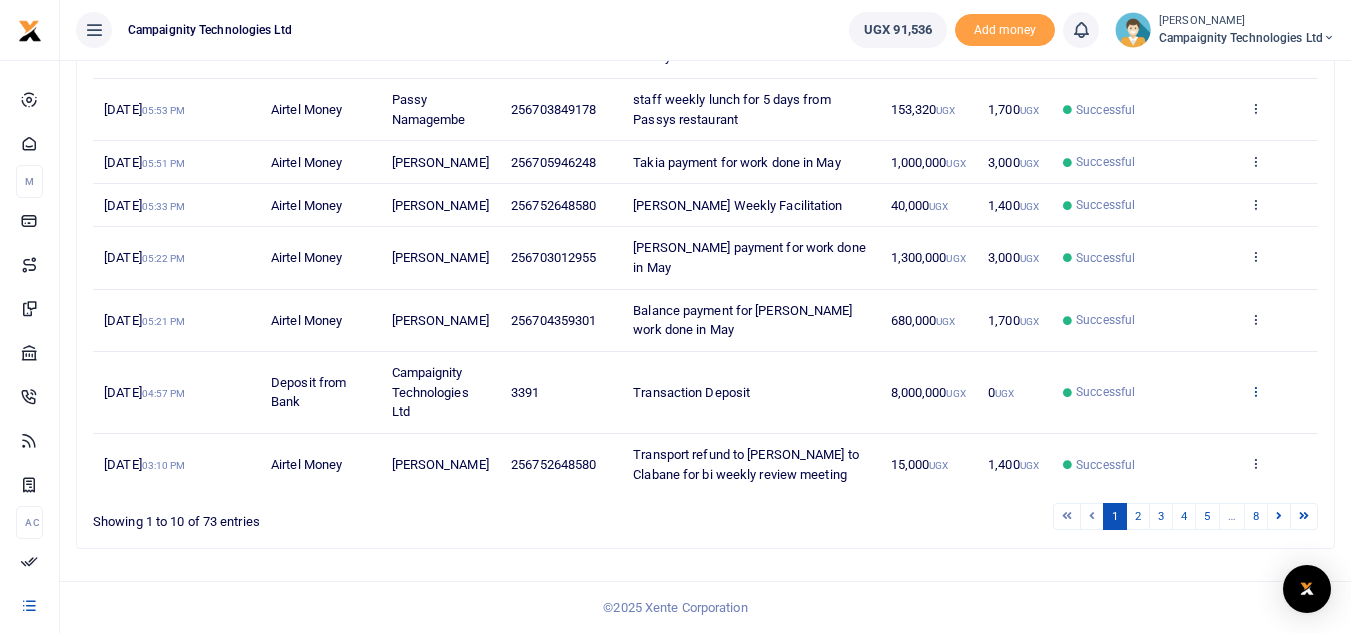 click at bounding box center (1255, 391) 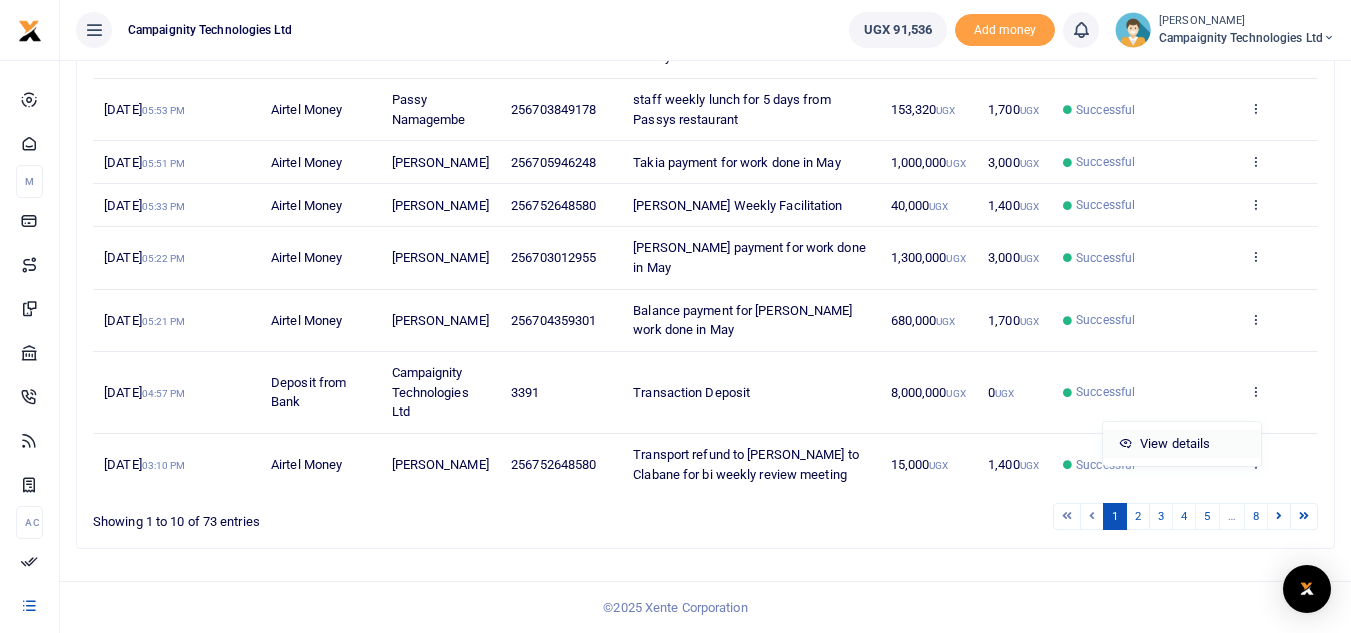 click on "View details" at bounding box center [1182, 444] 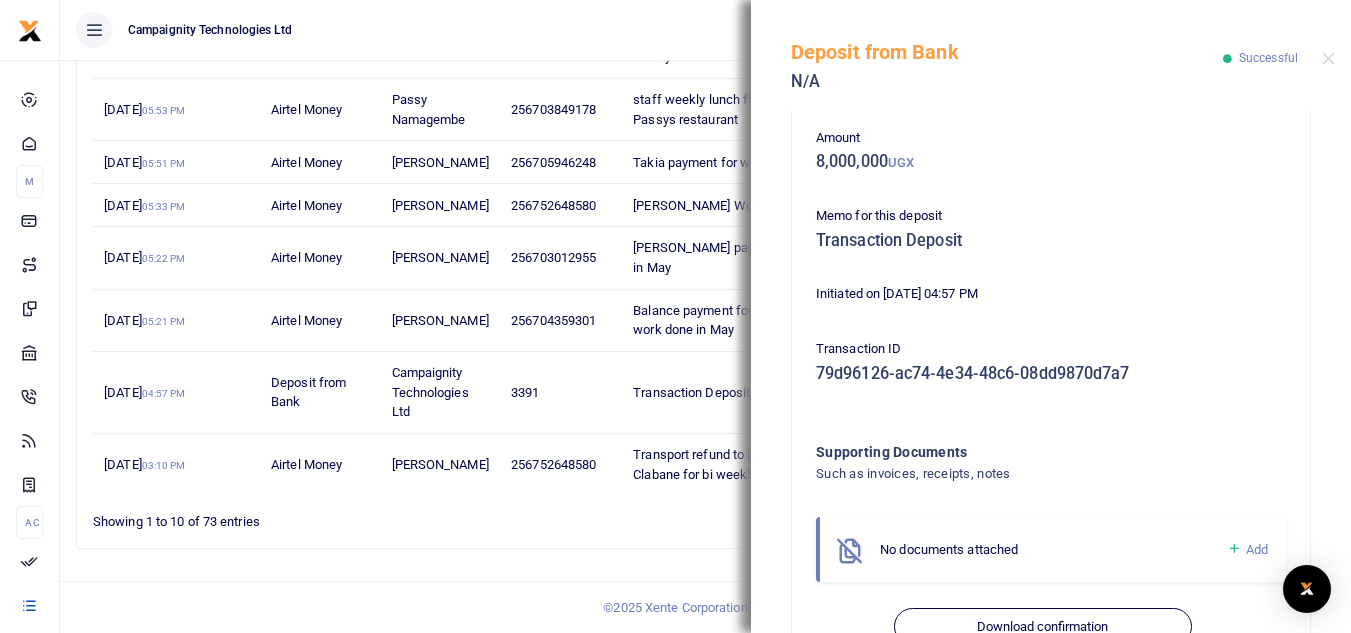 scroll, scrollTop: 151, scrollLeft: 0, axis: vertical 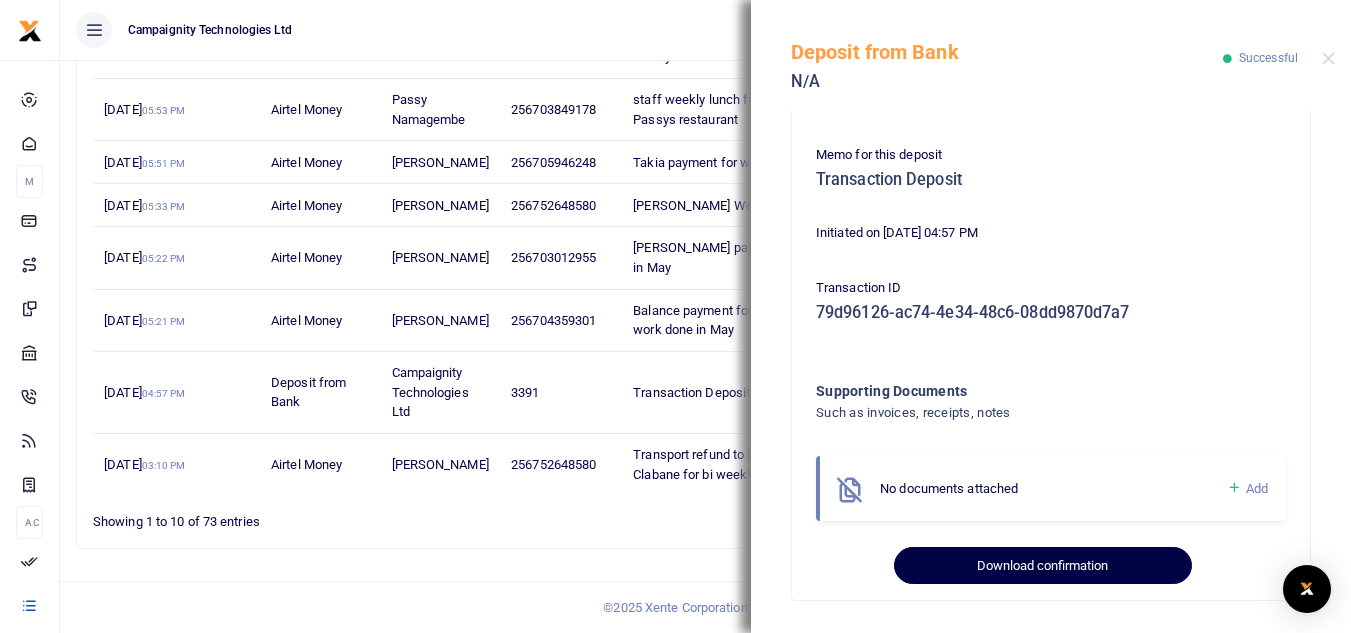click on "Download confirmation" at bounding box center [1042, 566] 